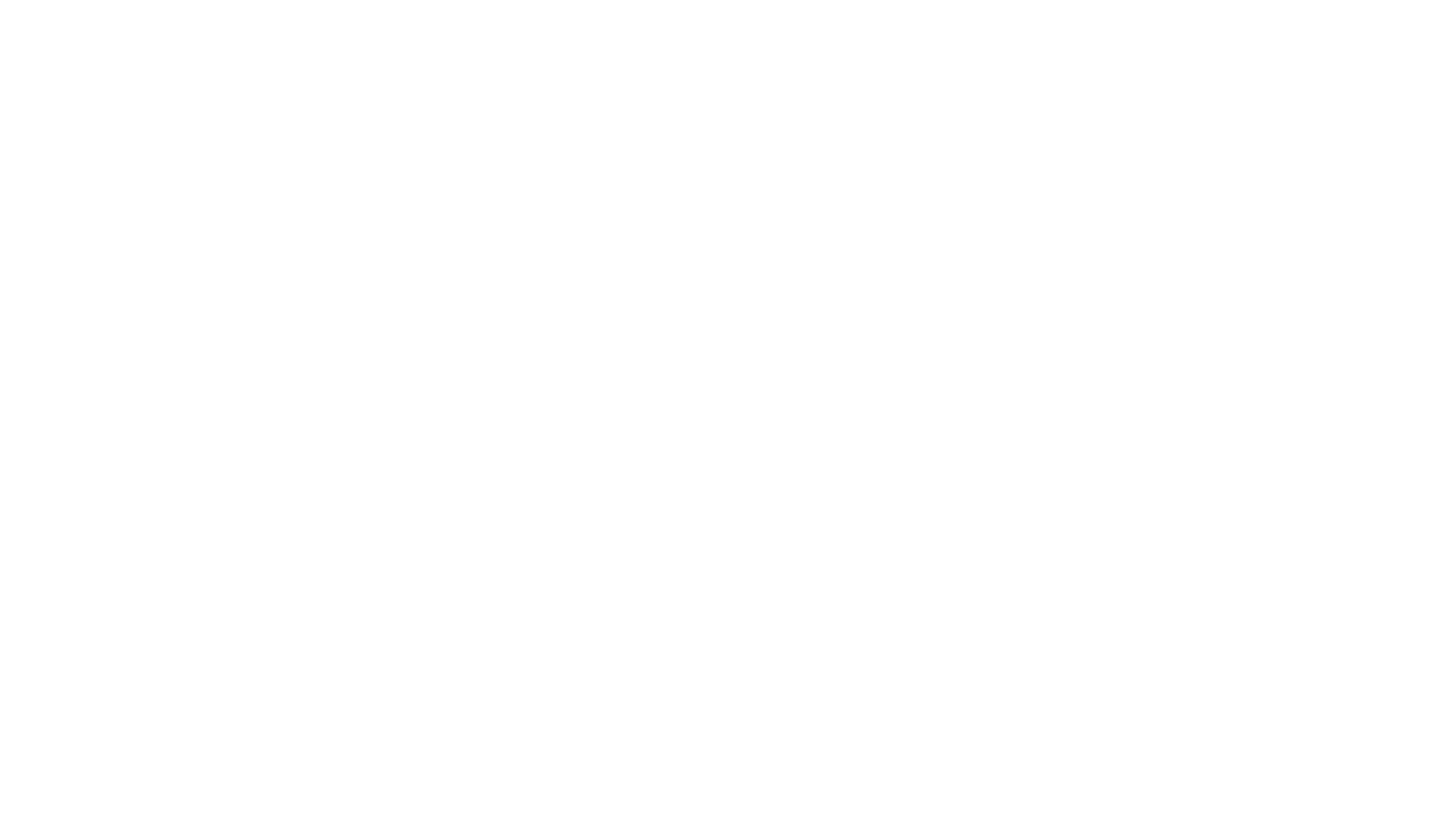 scroll, scrollTop: 0, scrollLeft: 0, axis: both 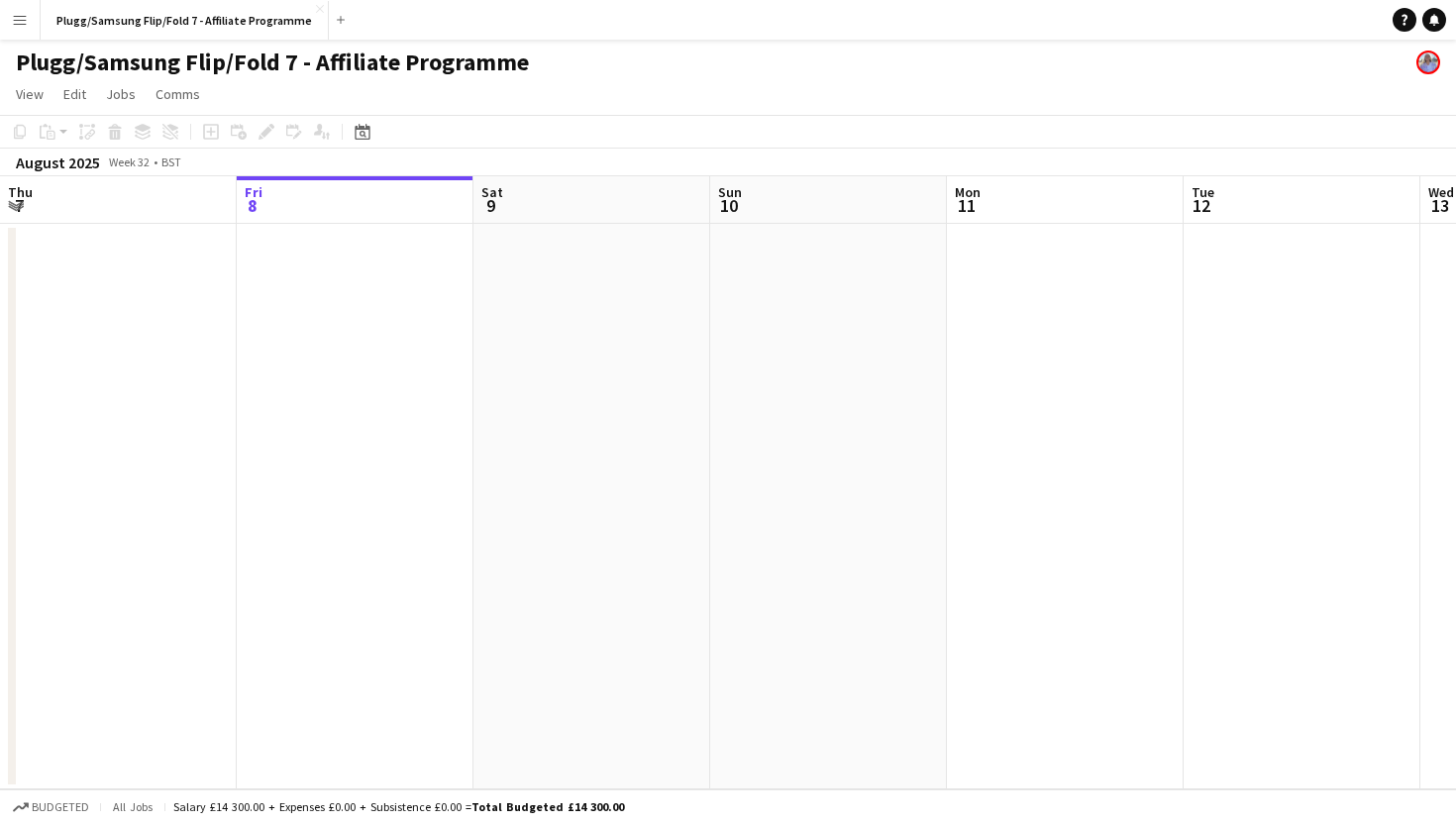 click at bounding box center [355, 506] 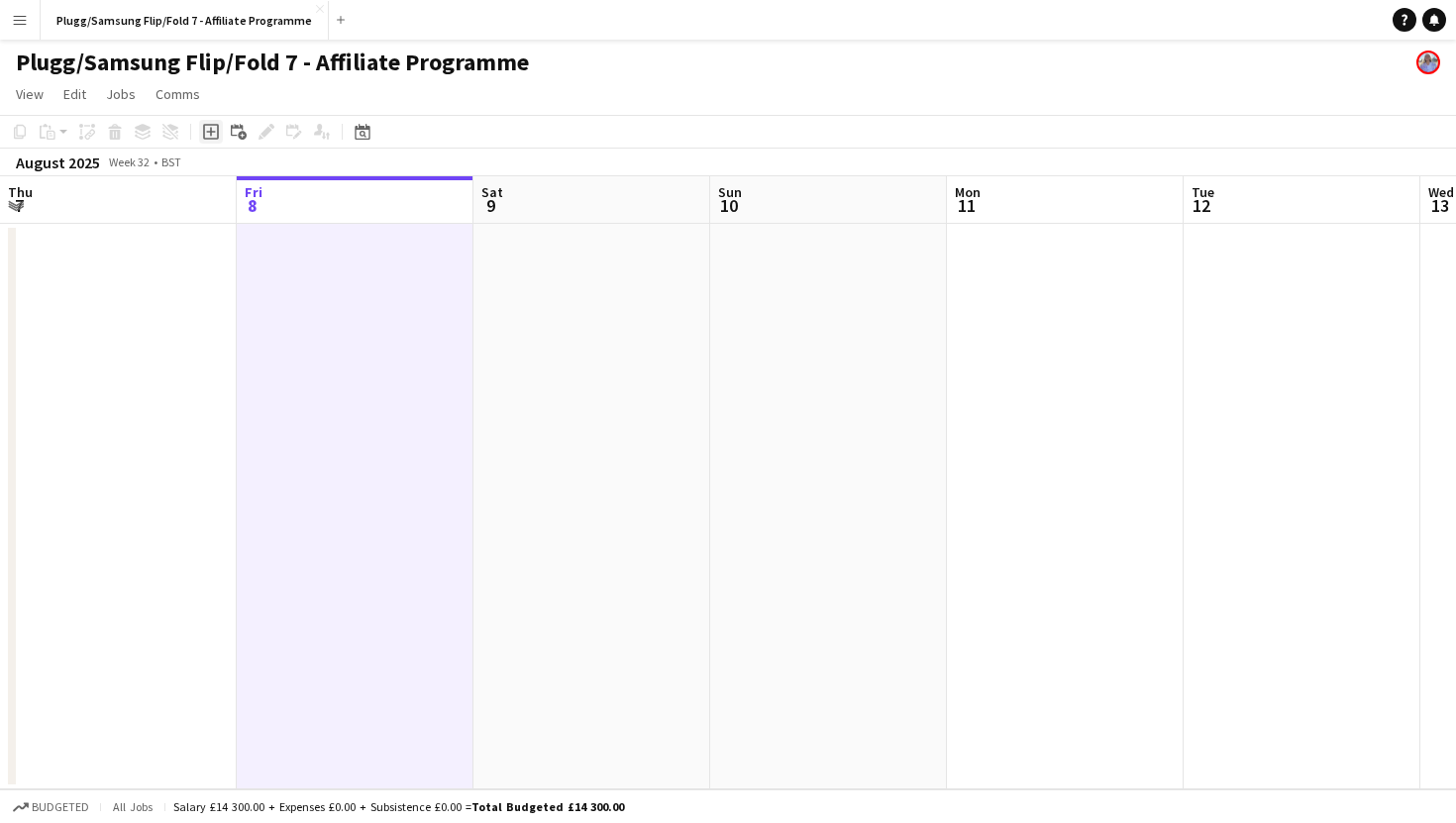 click 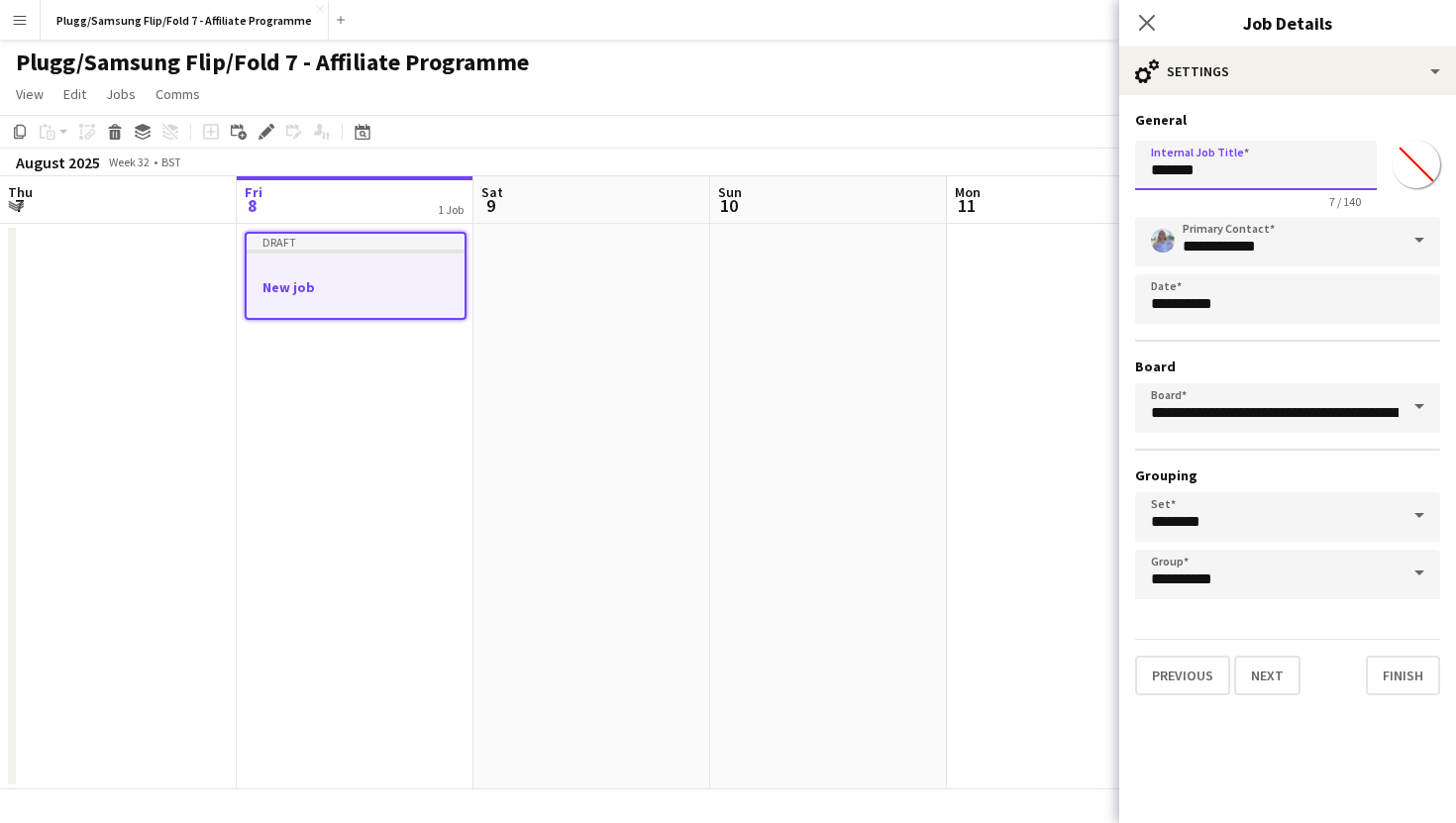 drag, startPoint x: 1231, startPoint y: 180, endPoint x: 1142, endPoint y: 173, distance: 89.27486 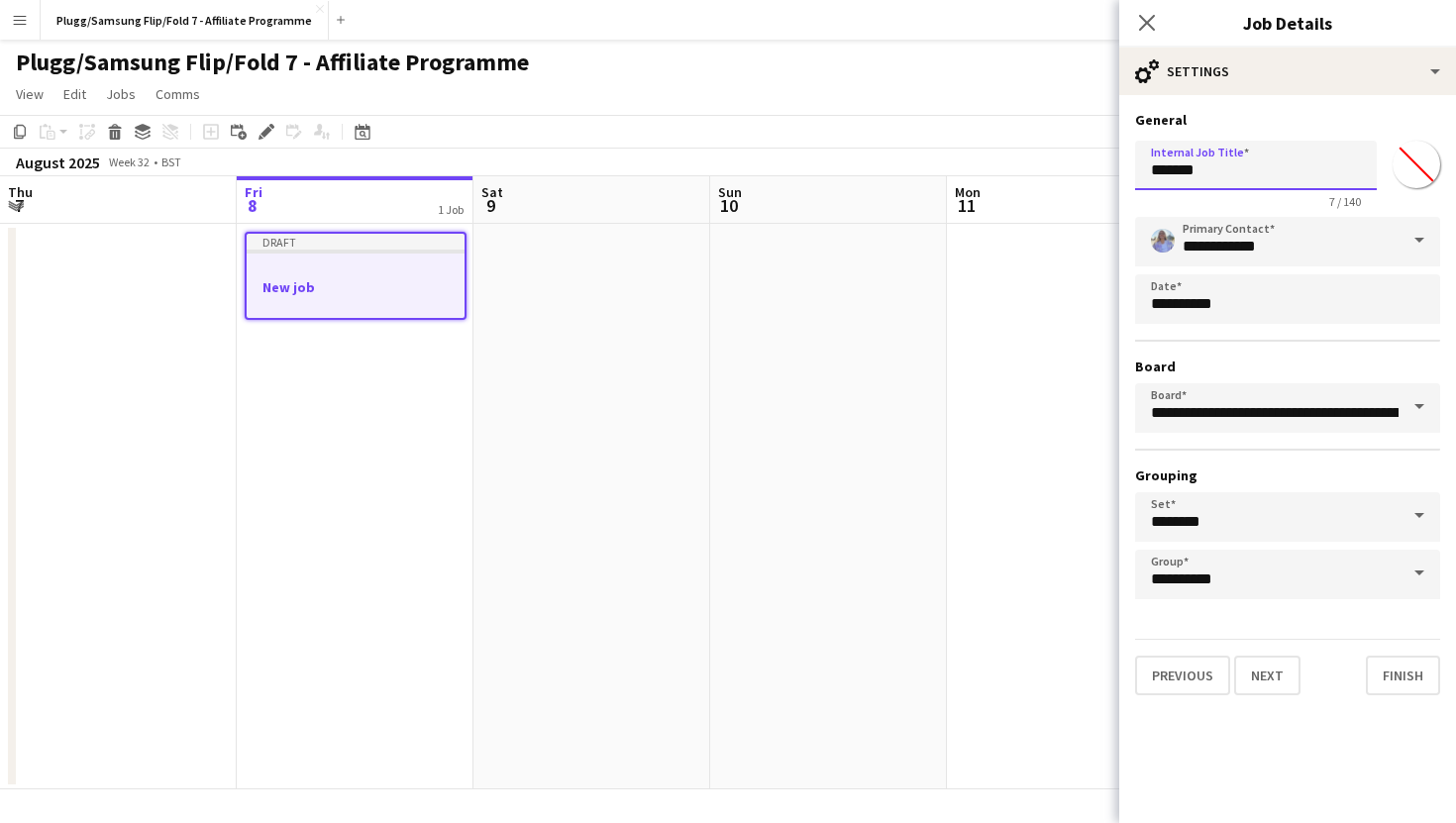 click on "*******" at bounding box center (1256, 165) 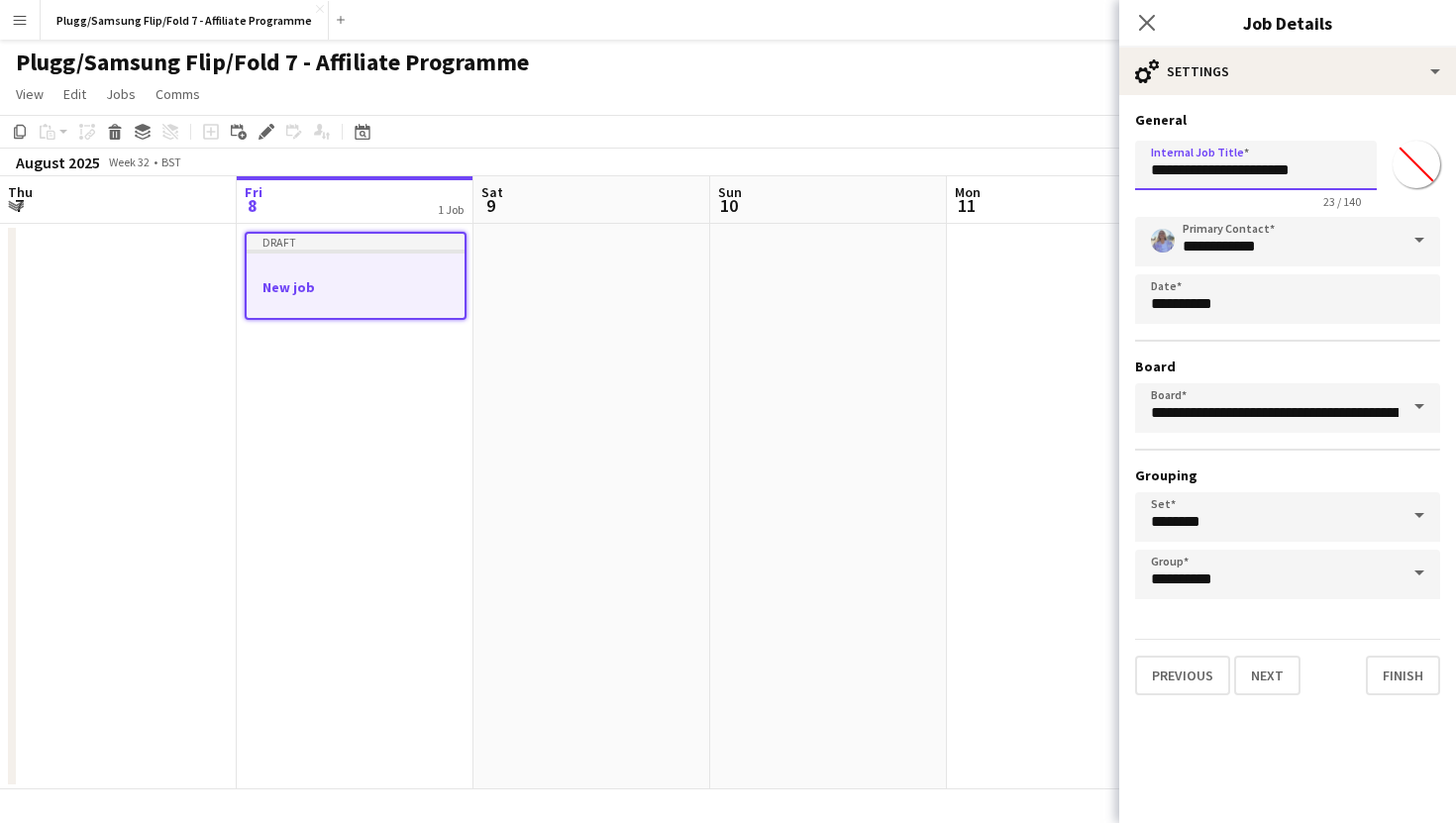 type on "**********" 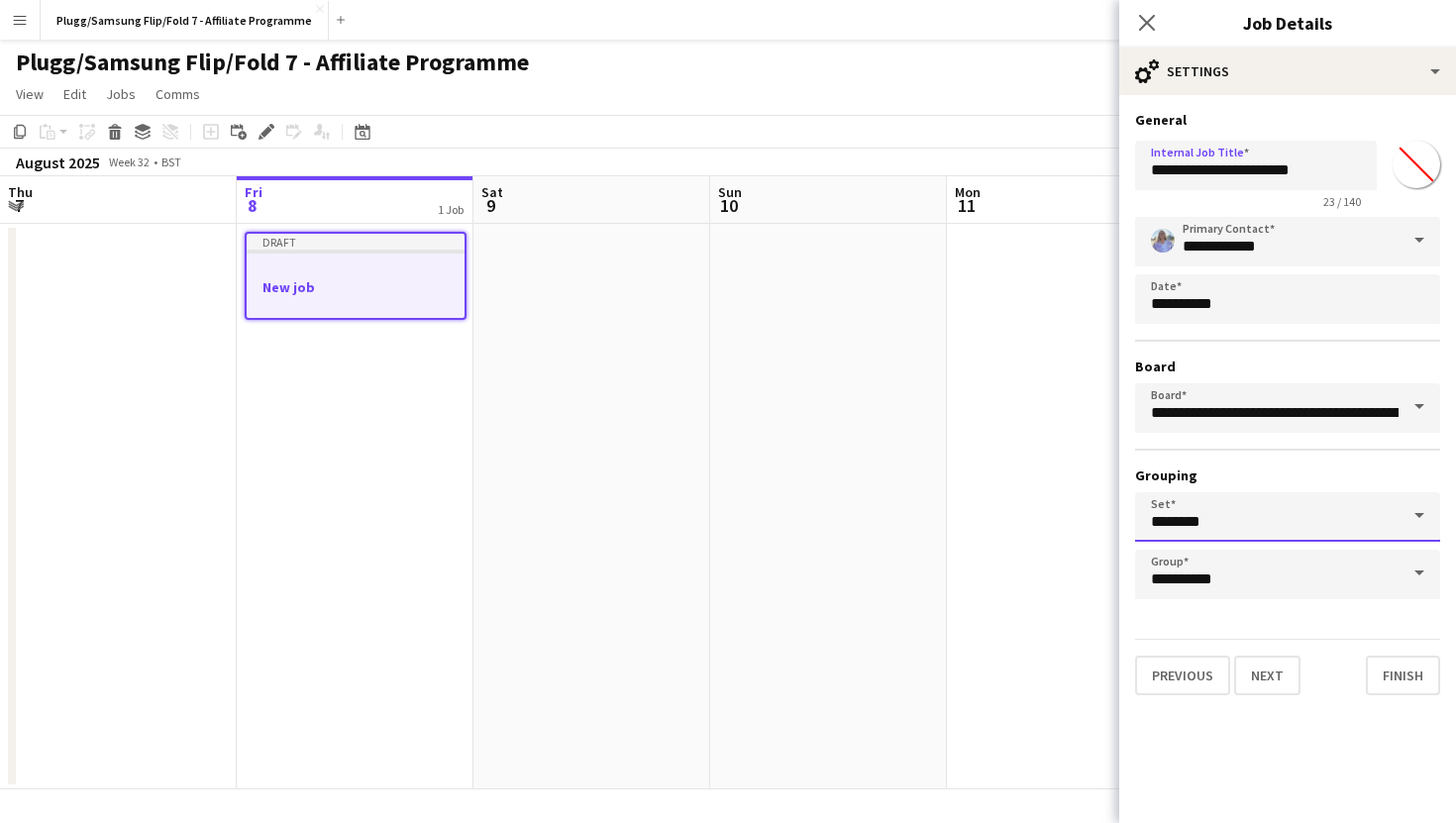 click on "********" at bounding box center [1288, 517] 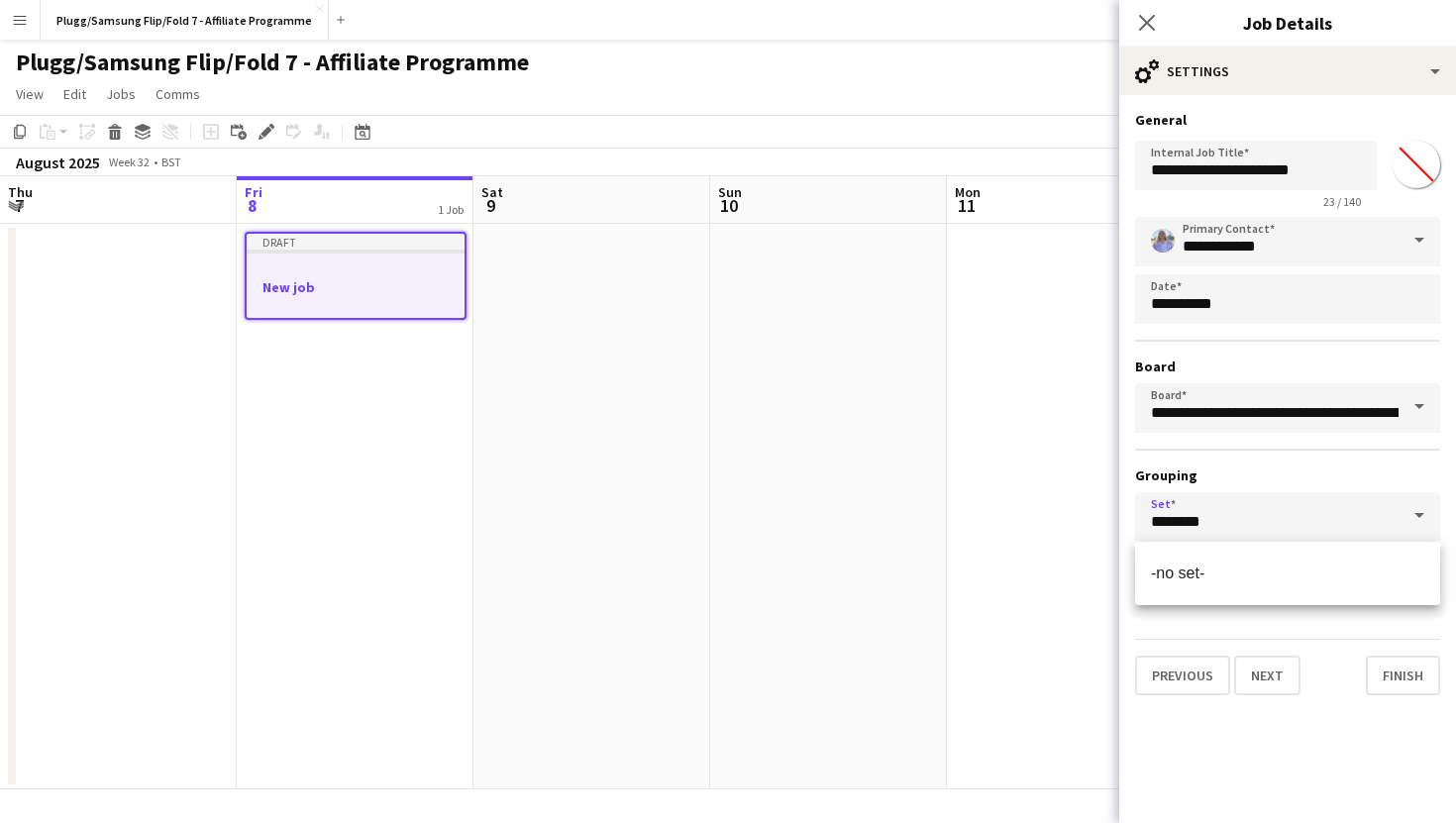 click on "Grouping" at bounding box center (1288, 475) 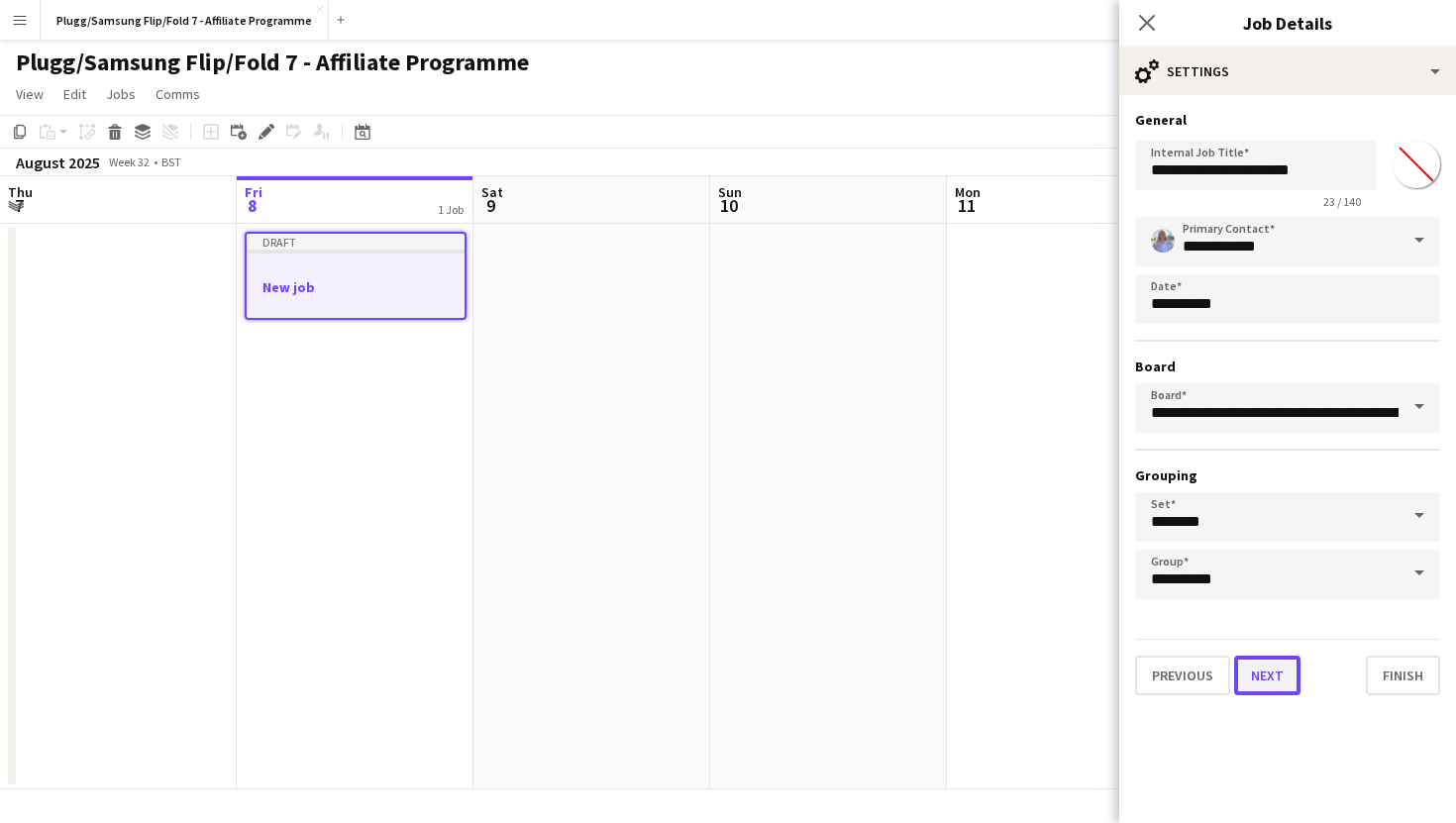 click on "Next" at bounding box center (1267, 675) 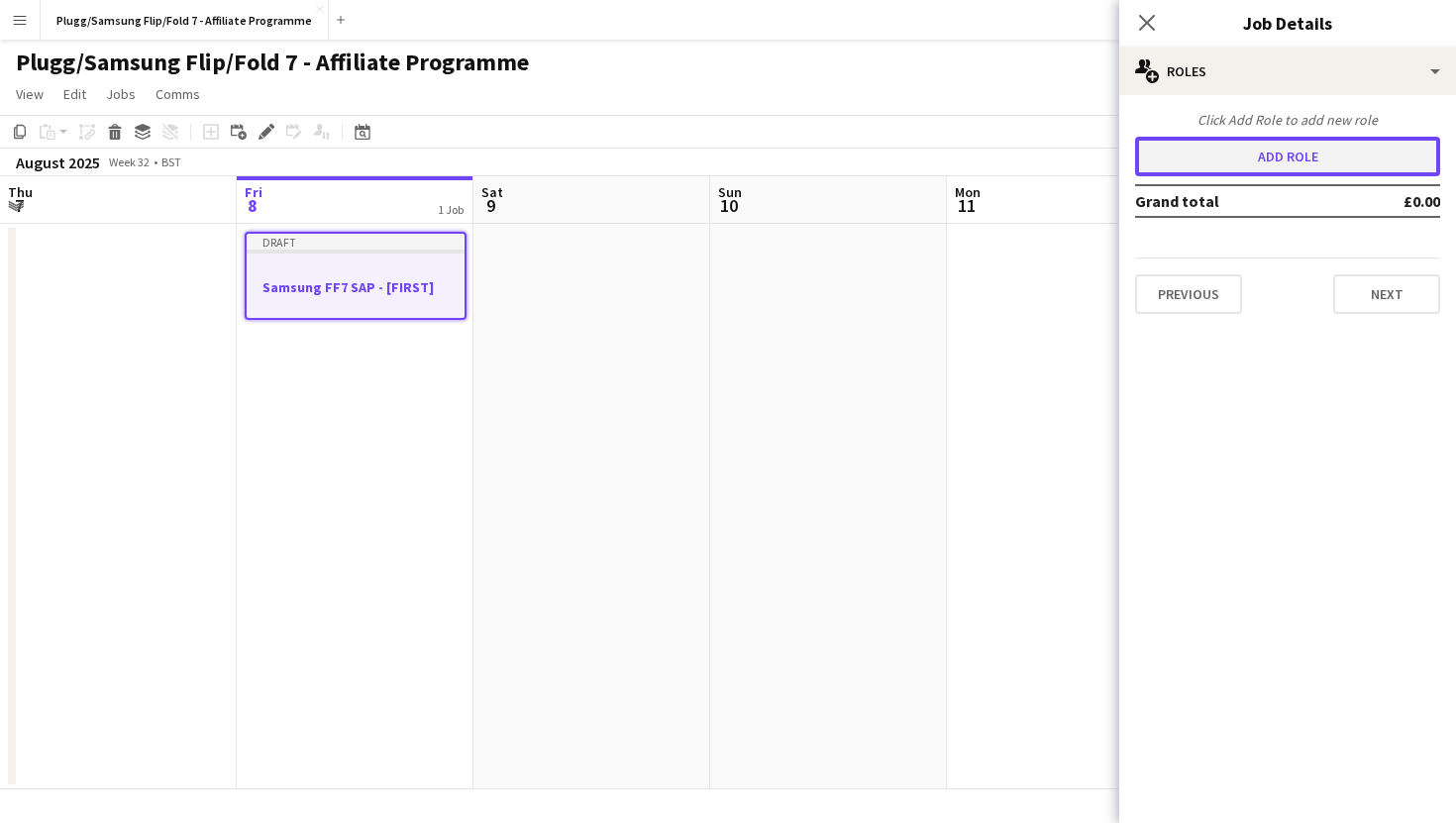 click on "Add role" at bounding box center [1288, 156] 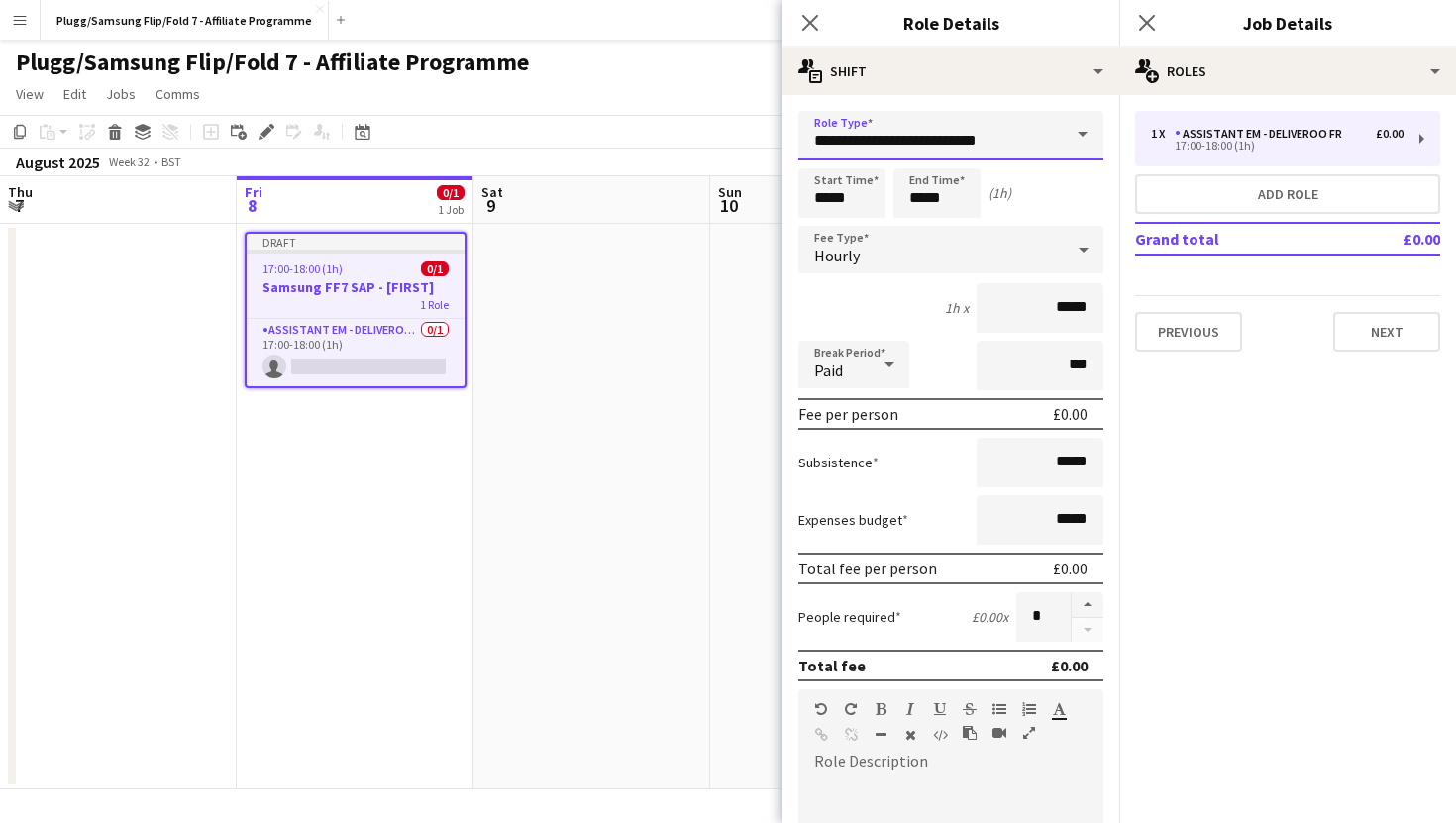 click on "**********" at bounding box center [951, 136] 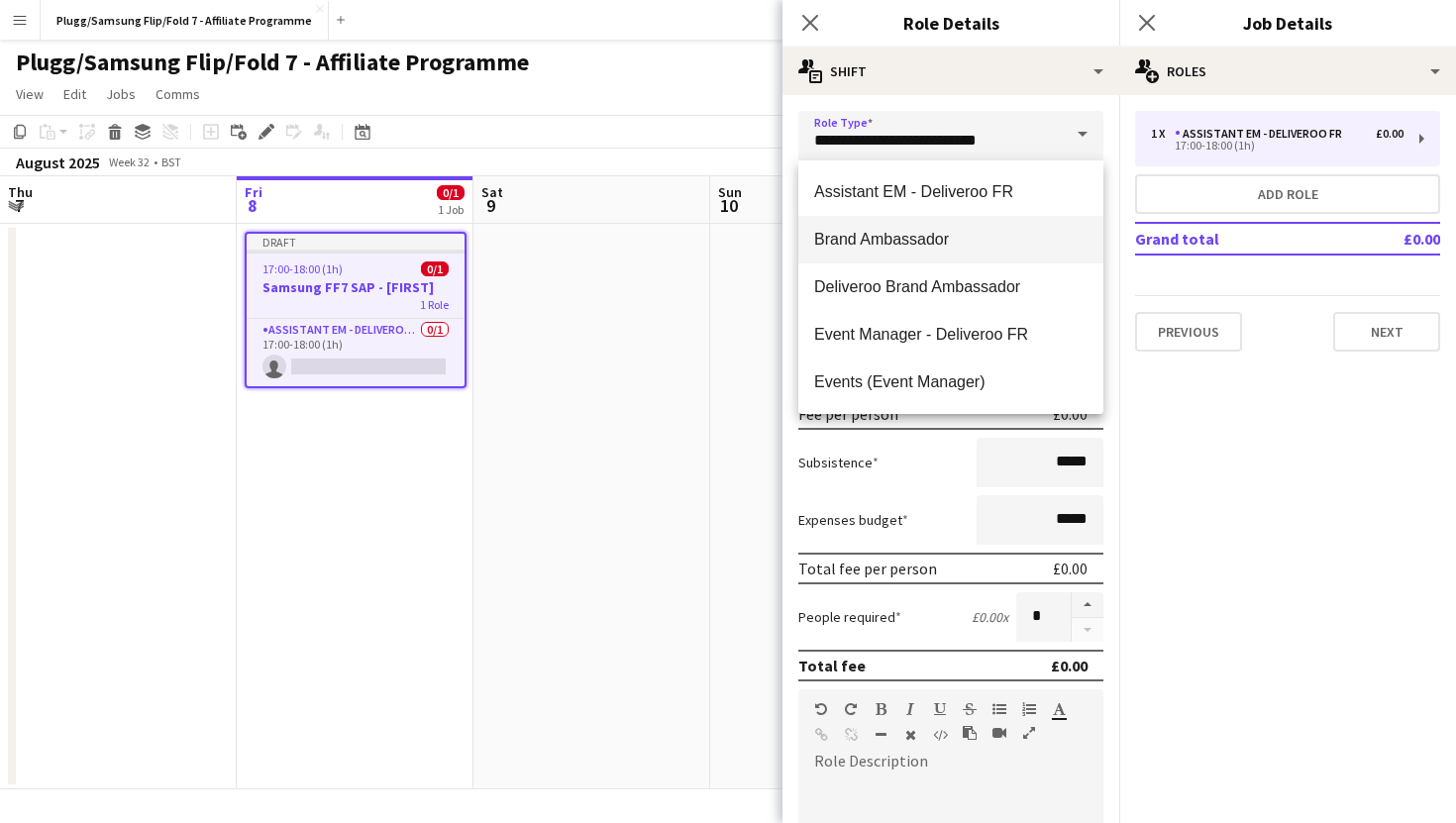 click on "Brand Ambassador" at bounding box center (951, 239) 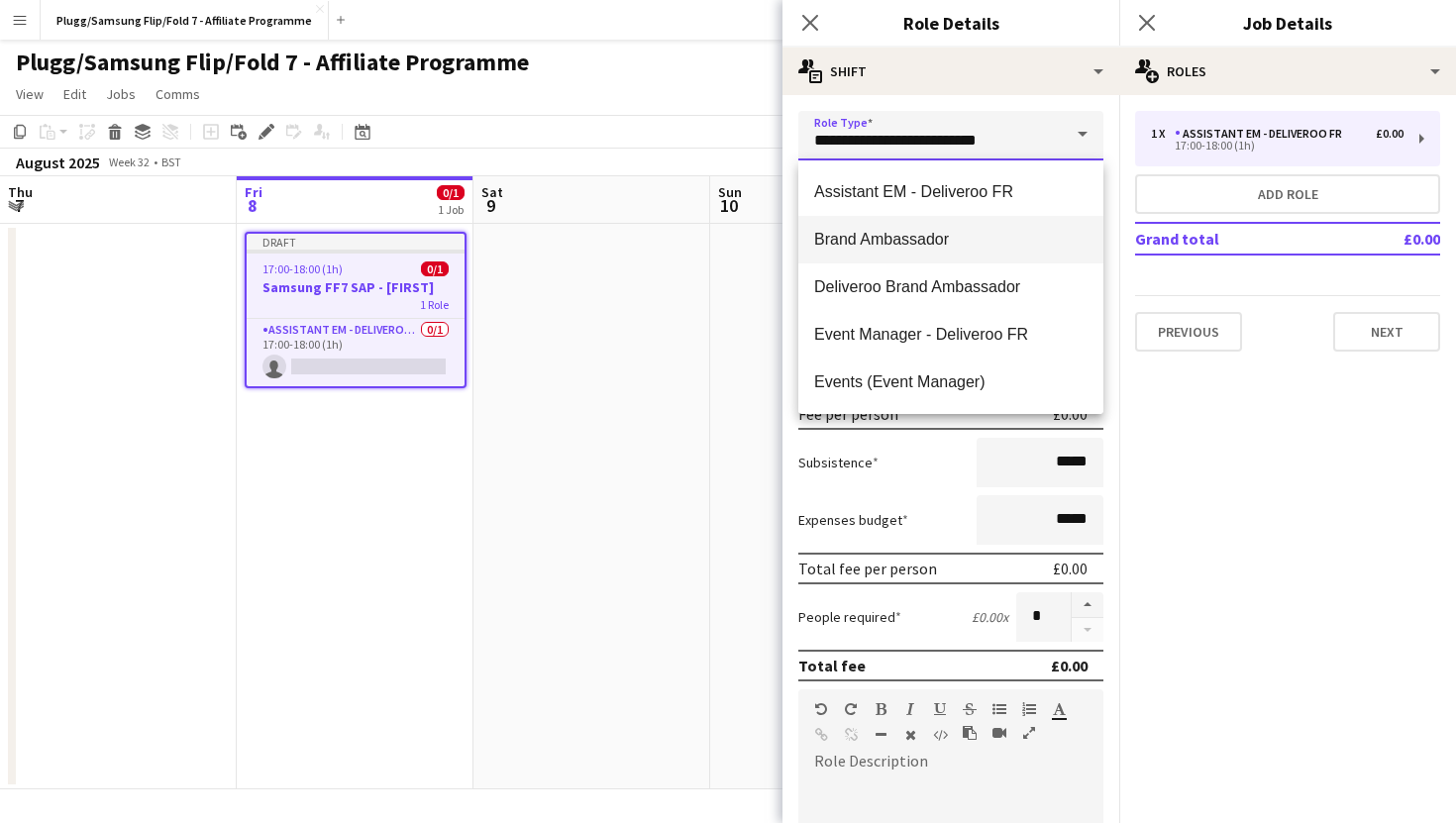 type on "**********" 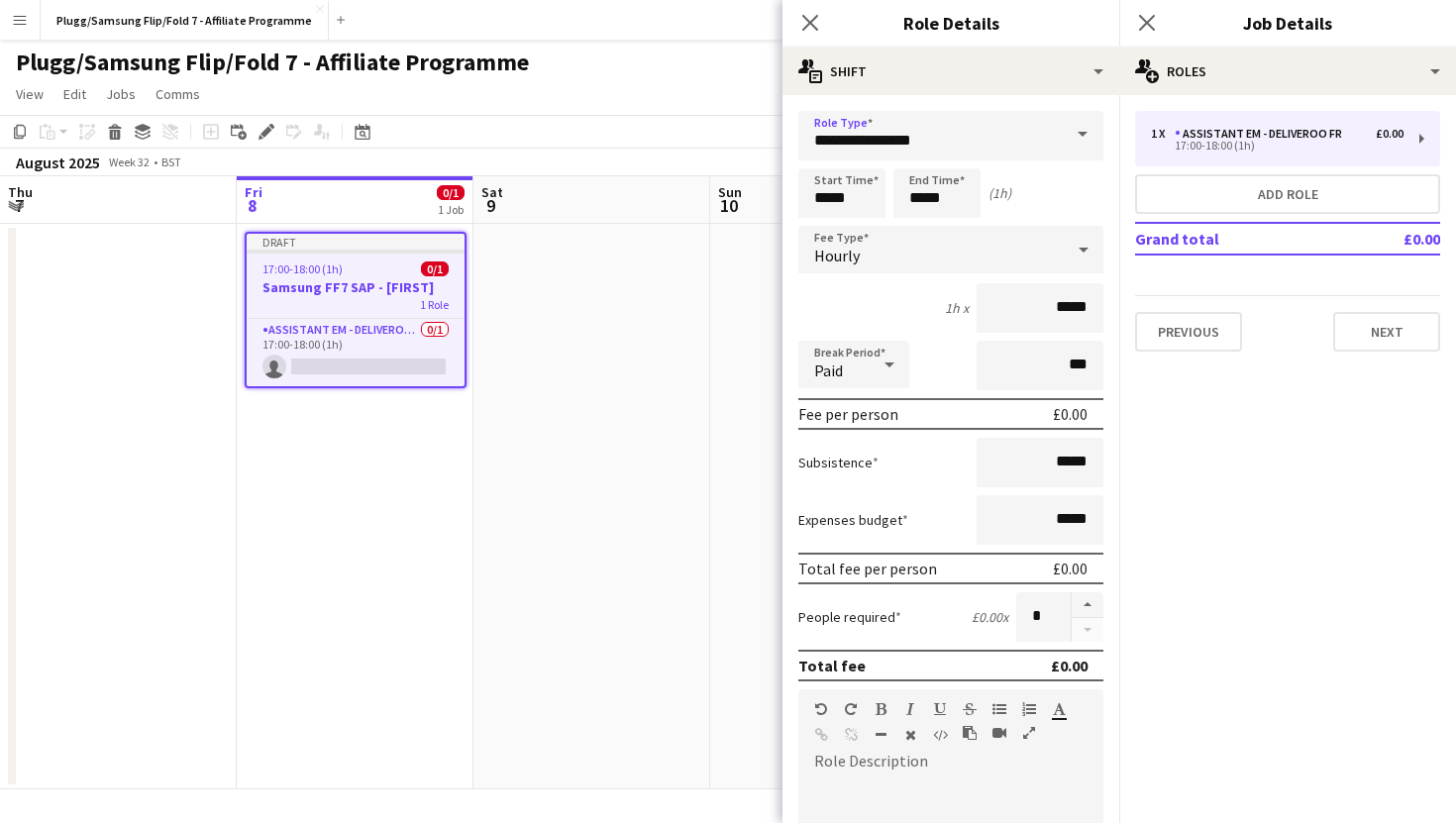 click on "Hourly" at bounding box center (931, 250) 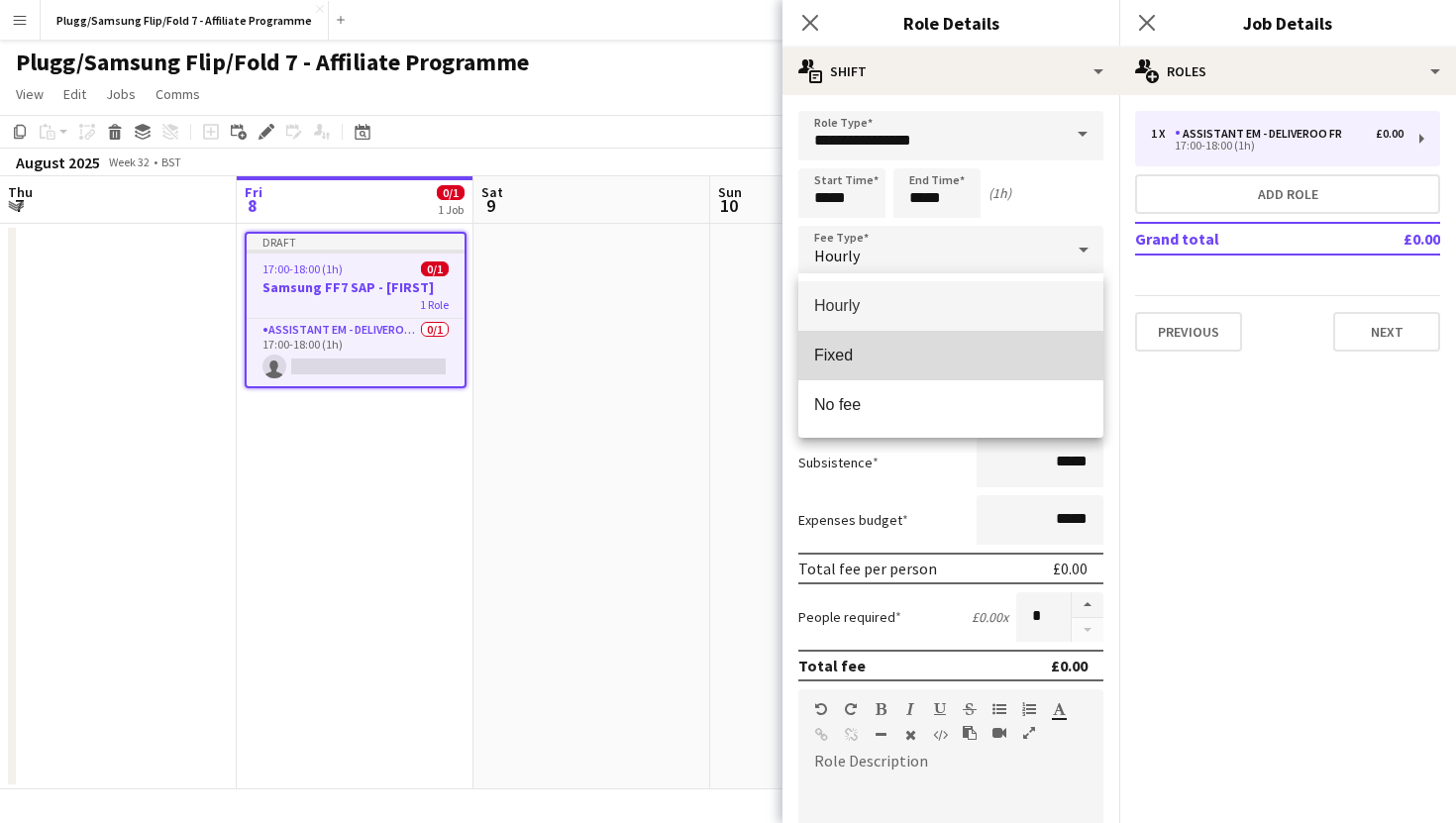 click on "Fixed" at bounding box center [951, 355] 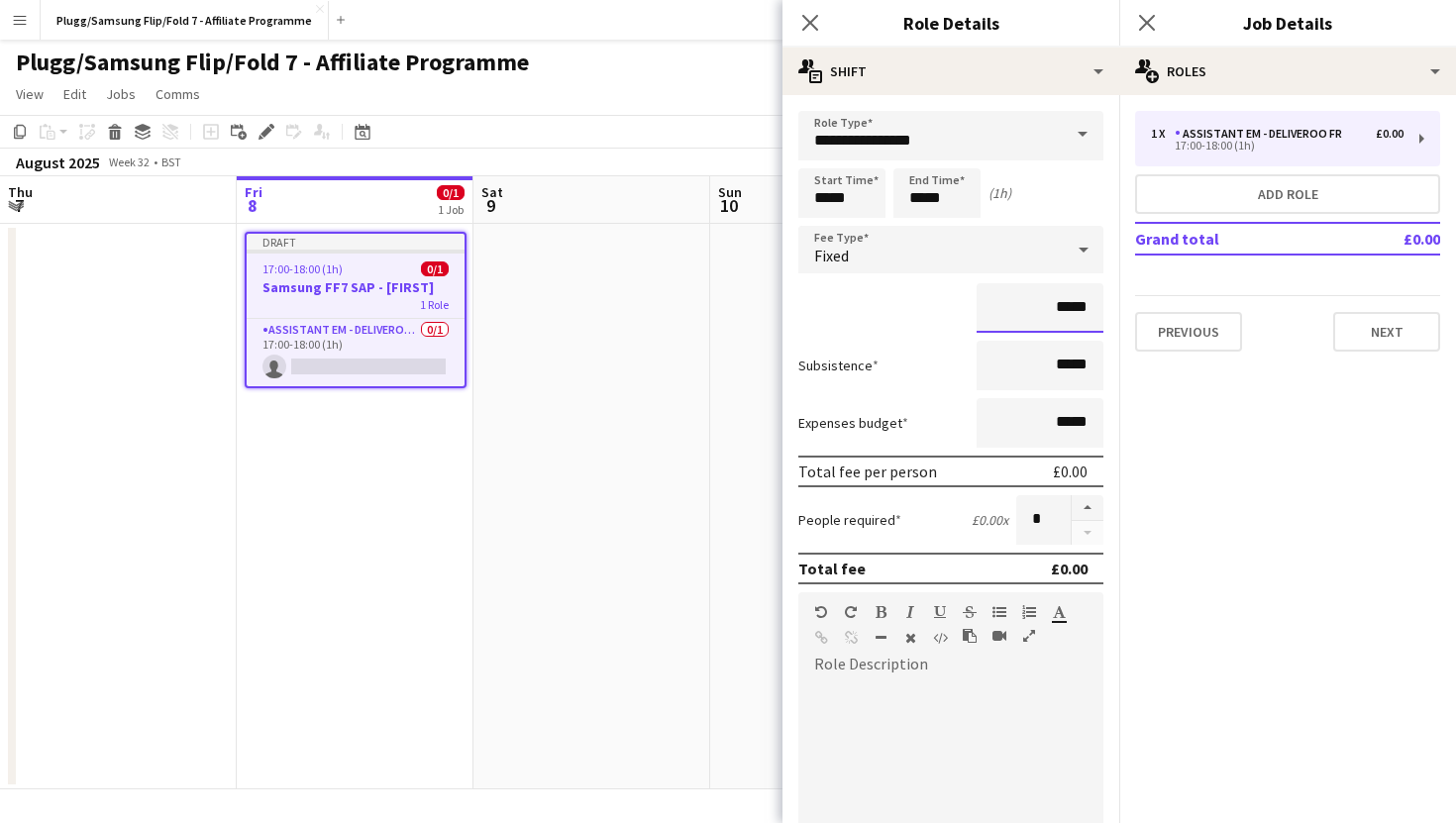 drag, startPoint x: 1088, startPoint y: 310, endPoint x: 1028, endPoint y: 309, distance: 60.00833 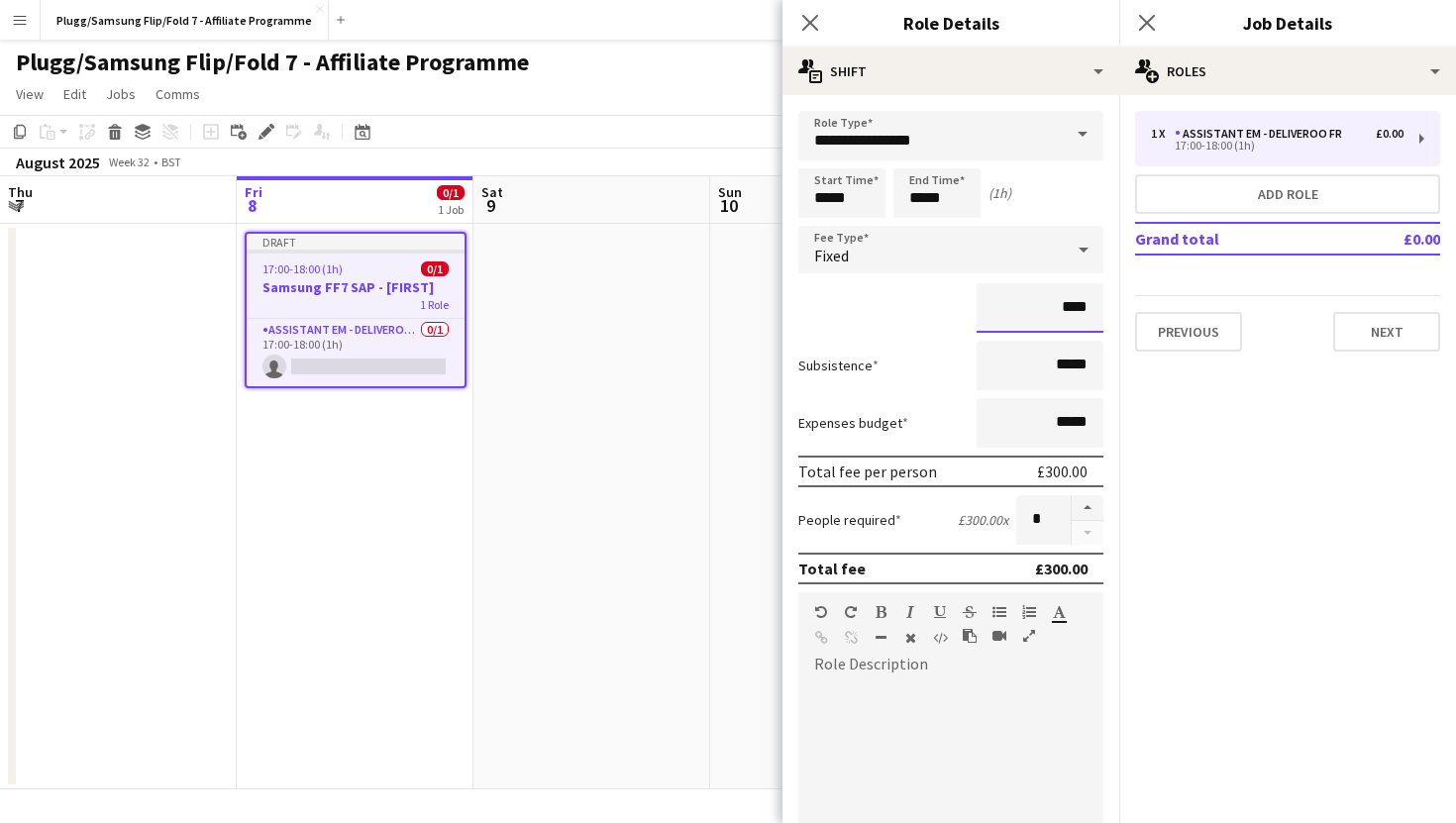 type on "****" 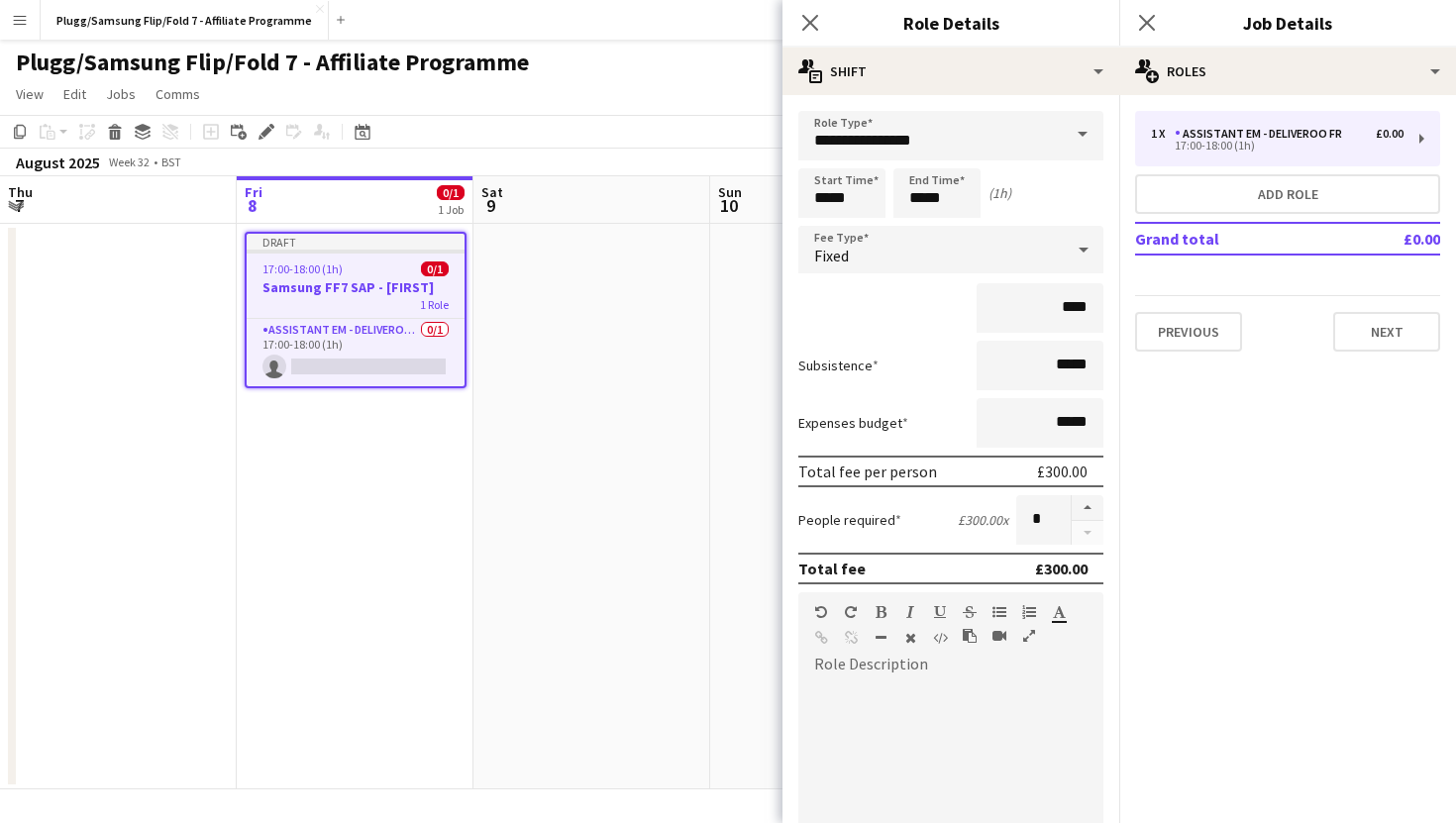 click on "****" at bounding box center [951, 308] 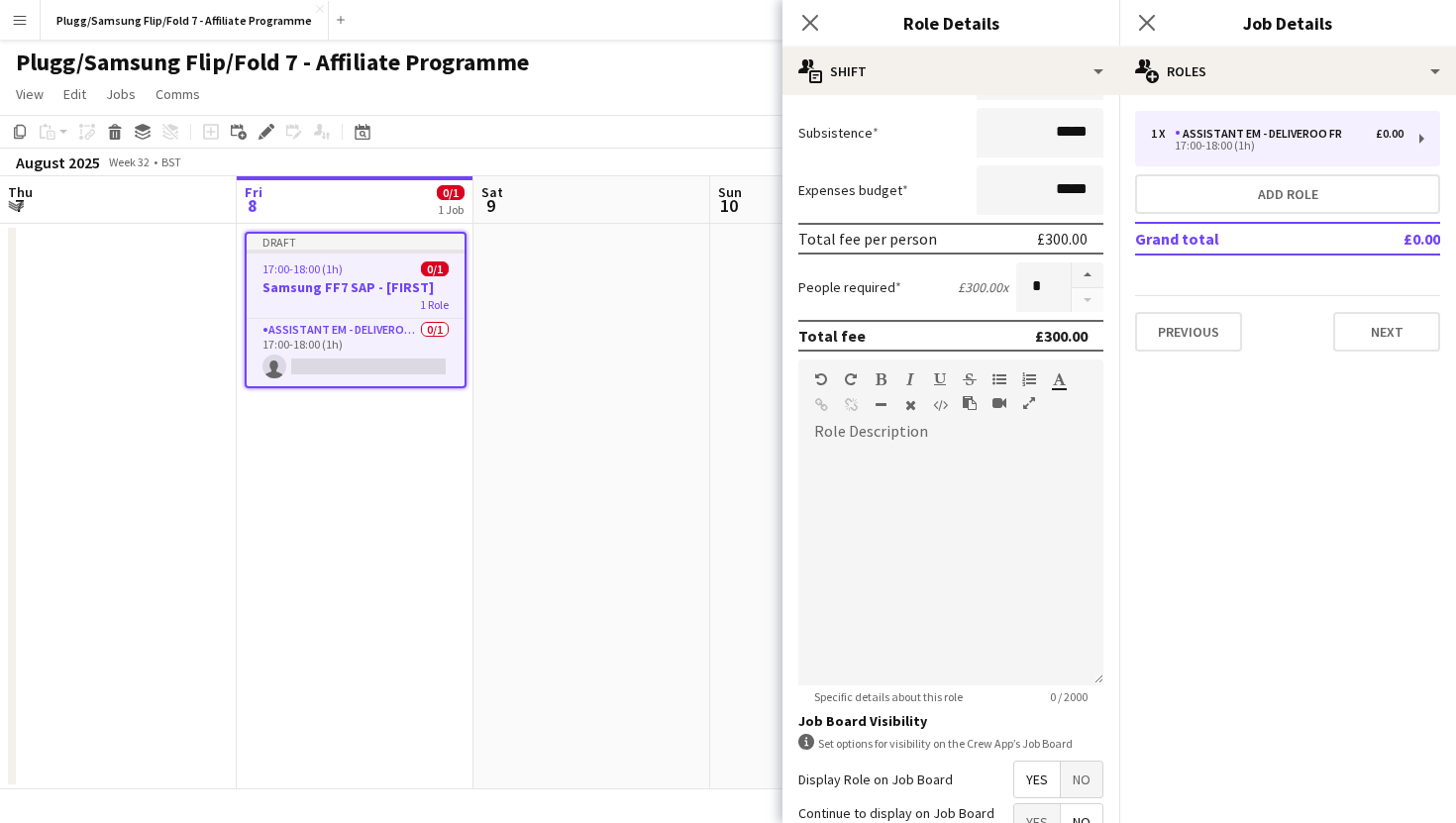 scroll, scrollTop: 421, scrollLeft: 0, axis: vertical 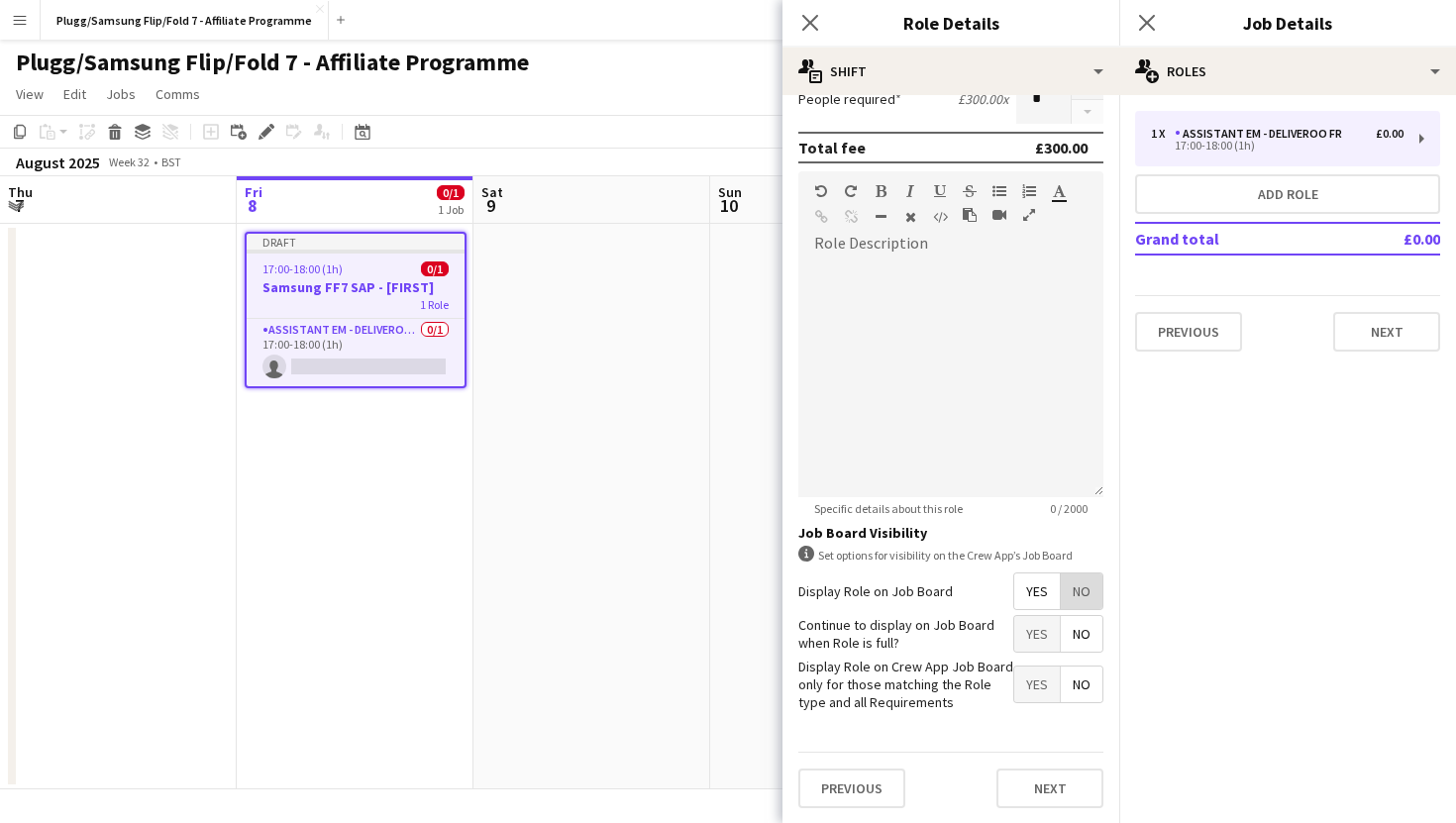 click on "No" at bounding box center (1082, 591) 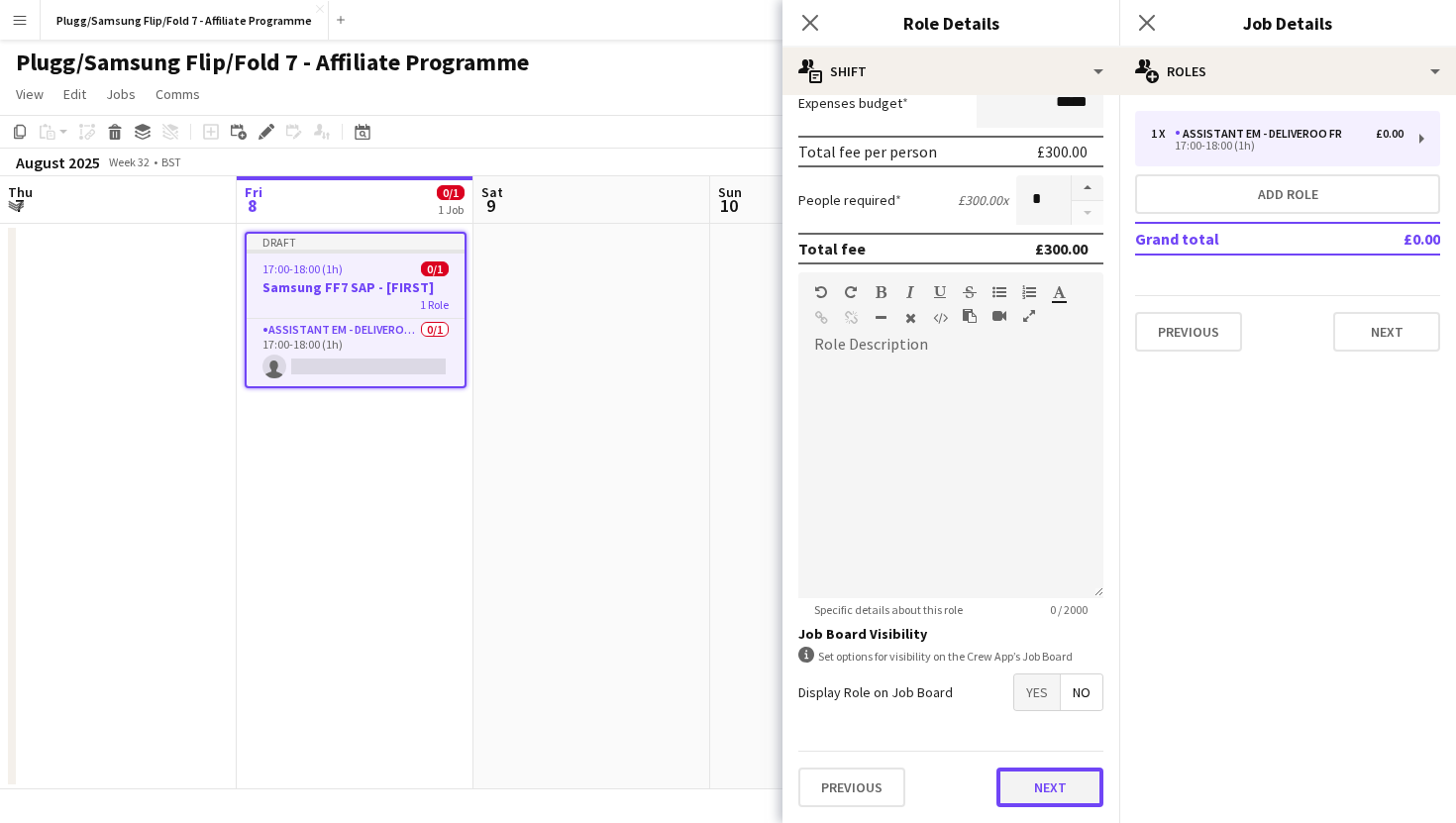 click on "Next" at bounding box center (1050, 787) 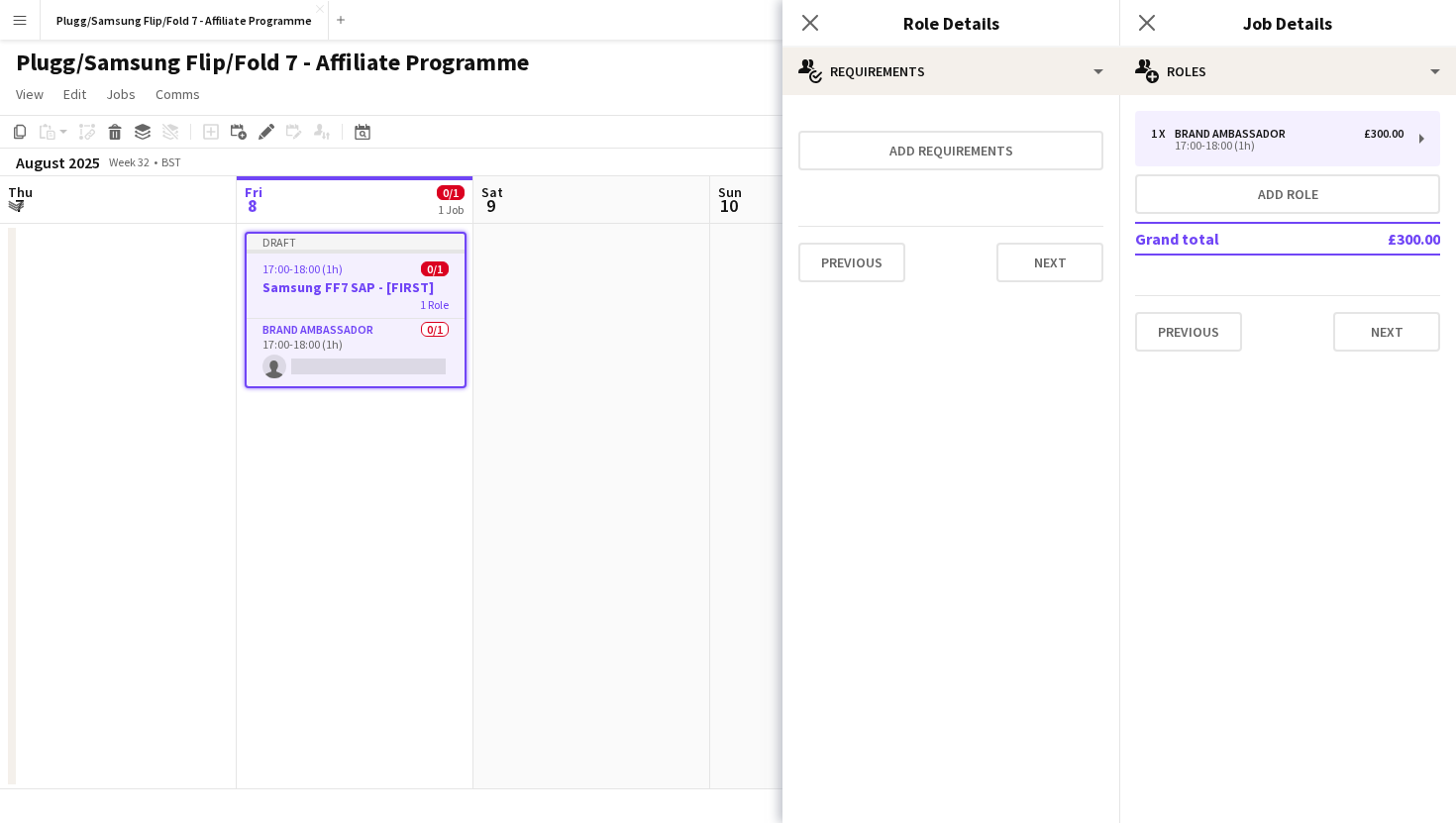 scroll, scrollTop: 0, scrollLeft: 0, axis: both 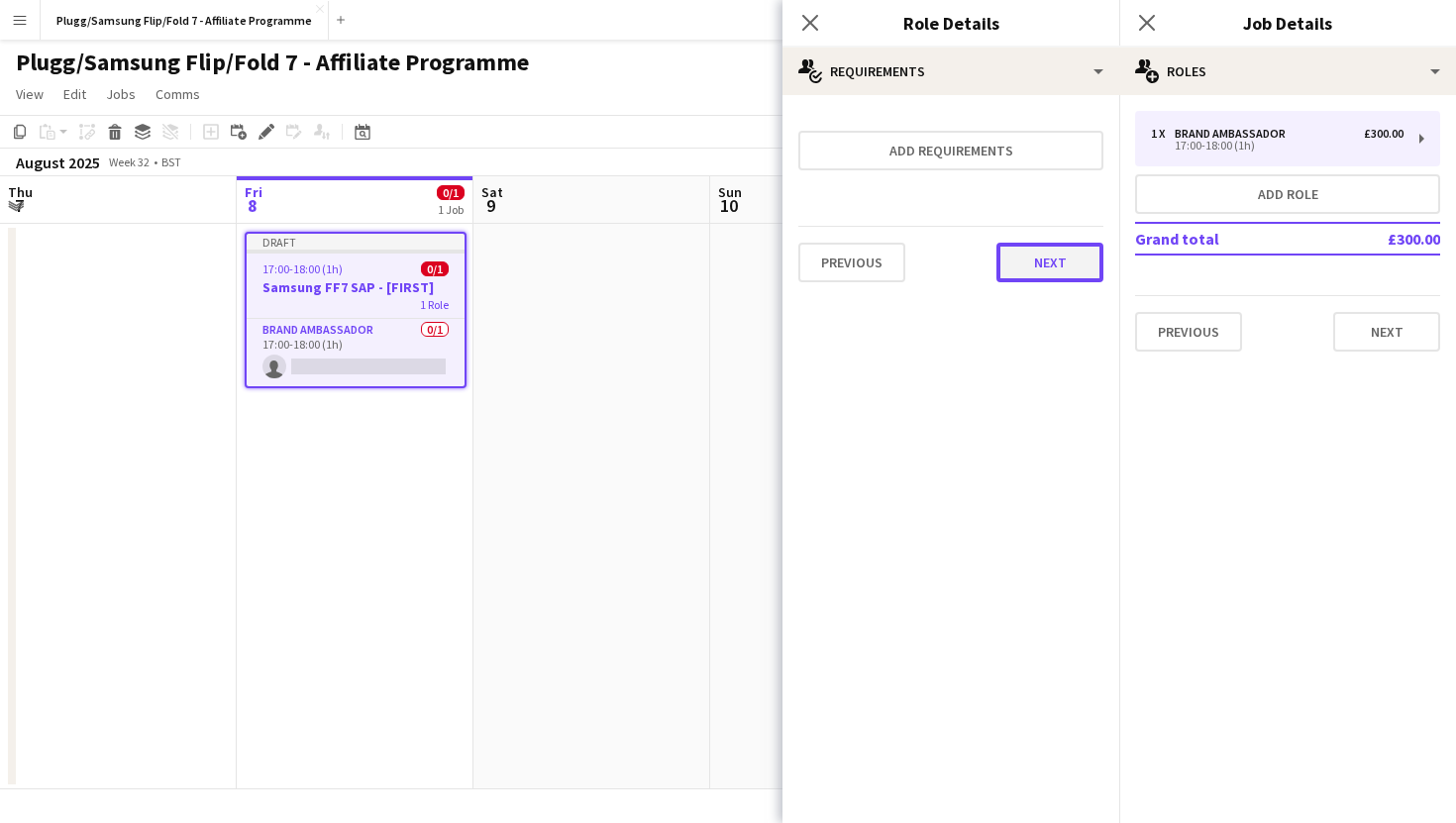 click on "Next" at bounding box center [1050, 262] 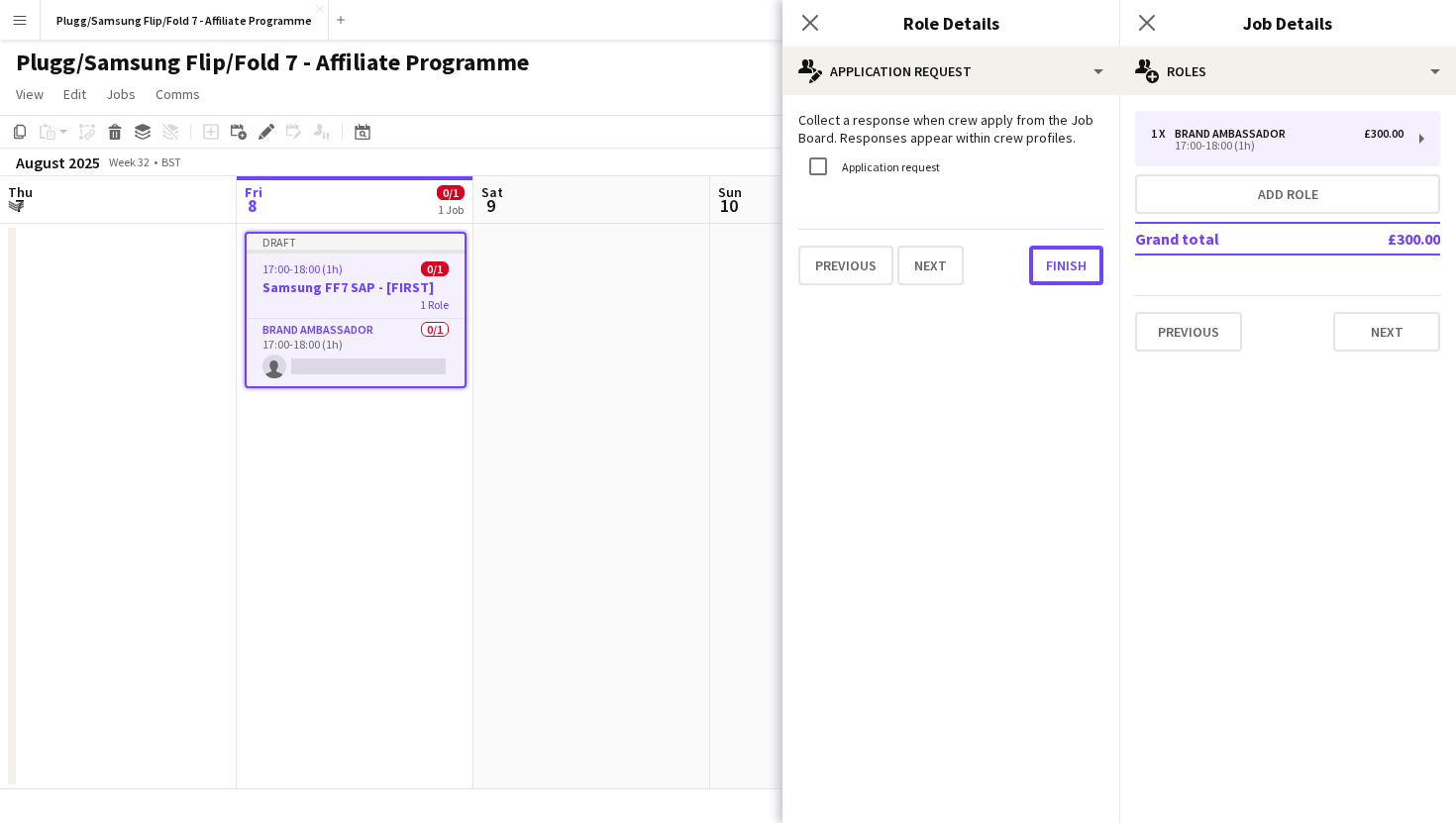 click on "Finish" at bounding box center (1066, 265) 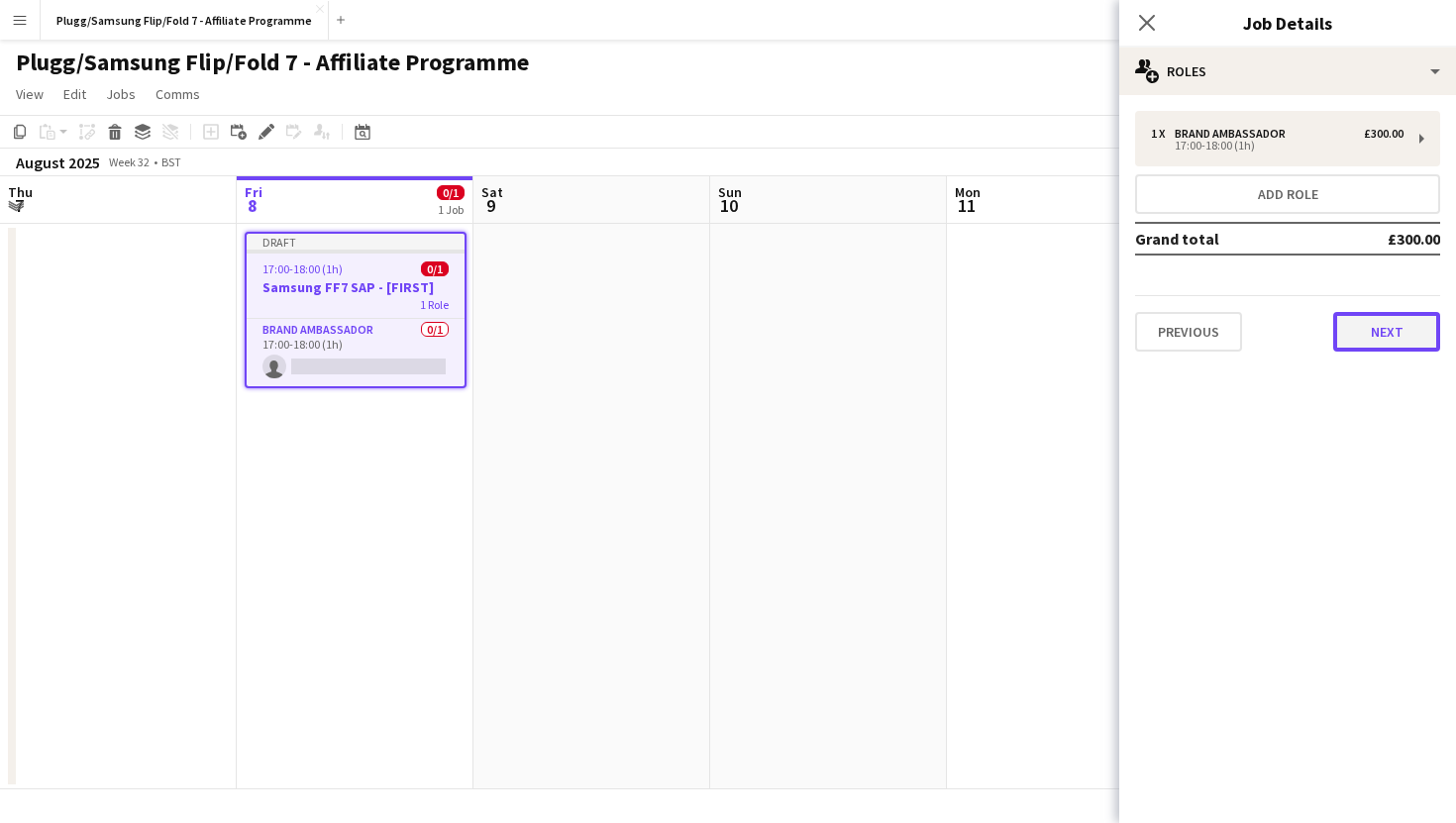 click on "Next" at bounding box center [1387, 332] 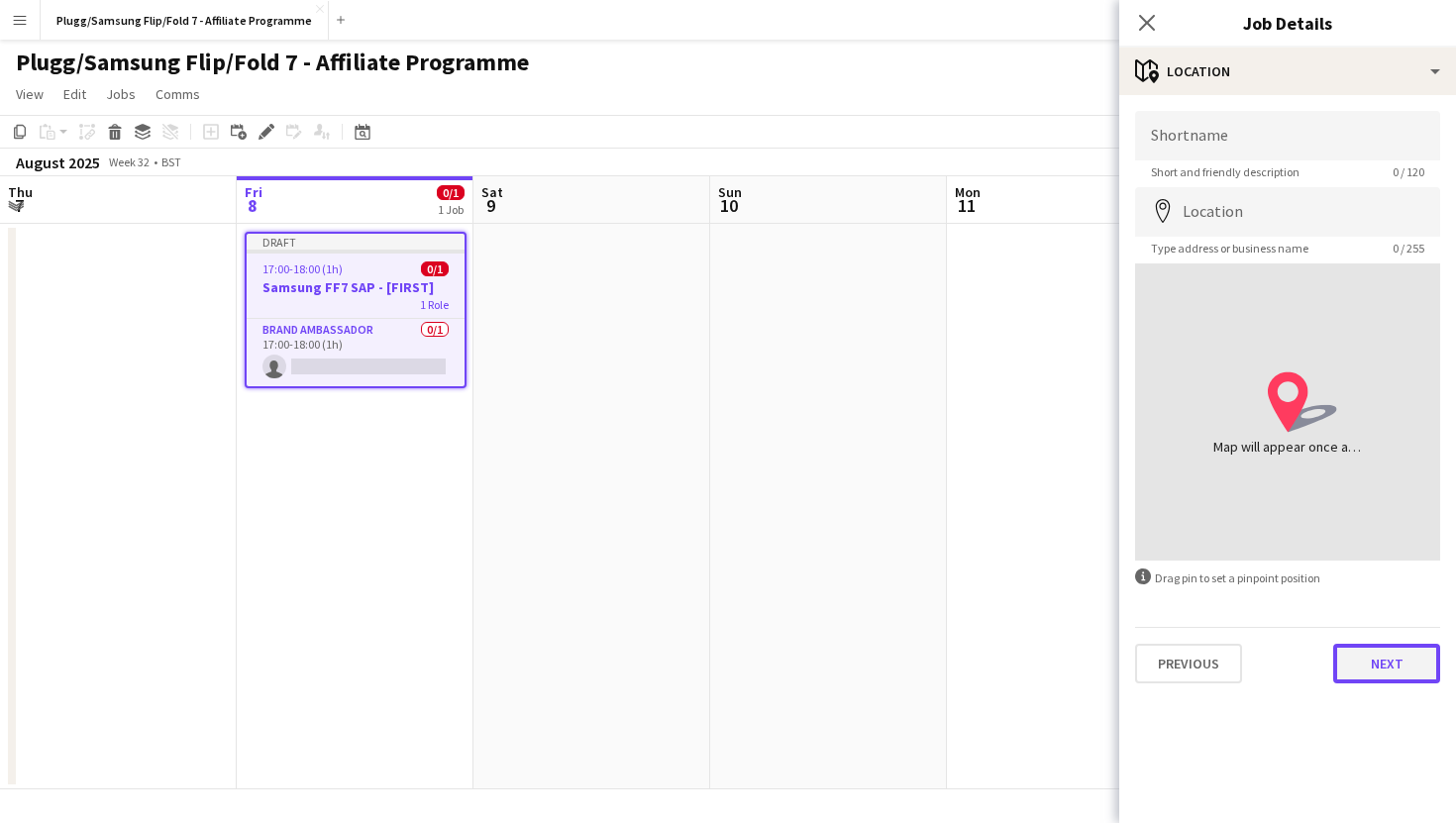 click on "Next" at bounding box center [1387, 664] 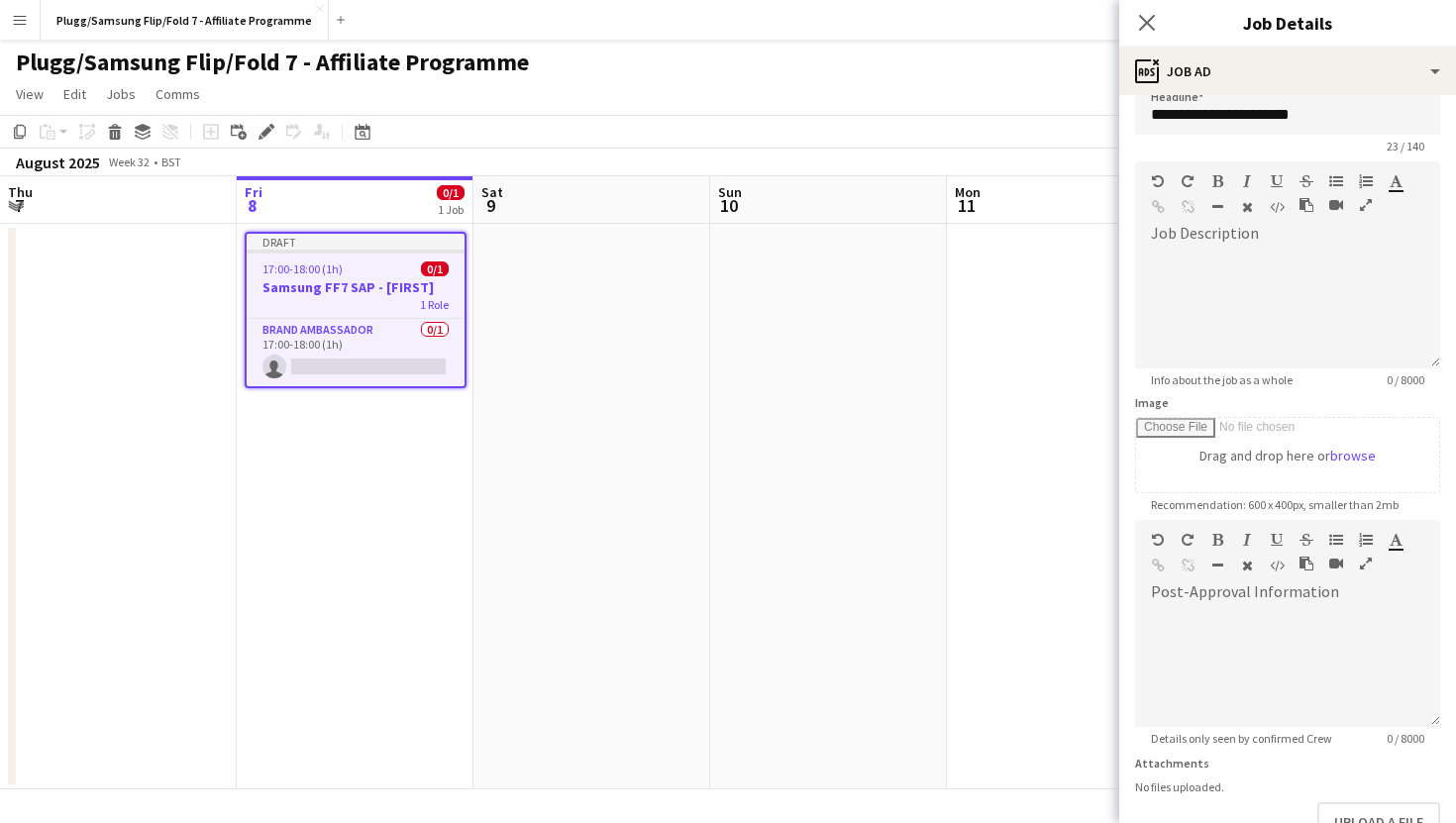 scroll, scrollTop: 0, scrollLeft: 0, axis: both 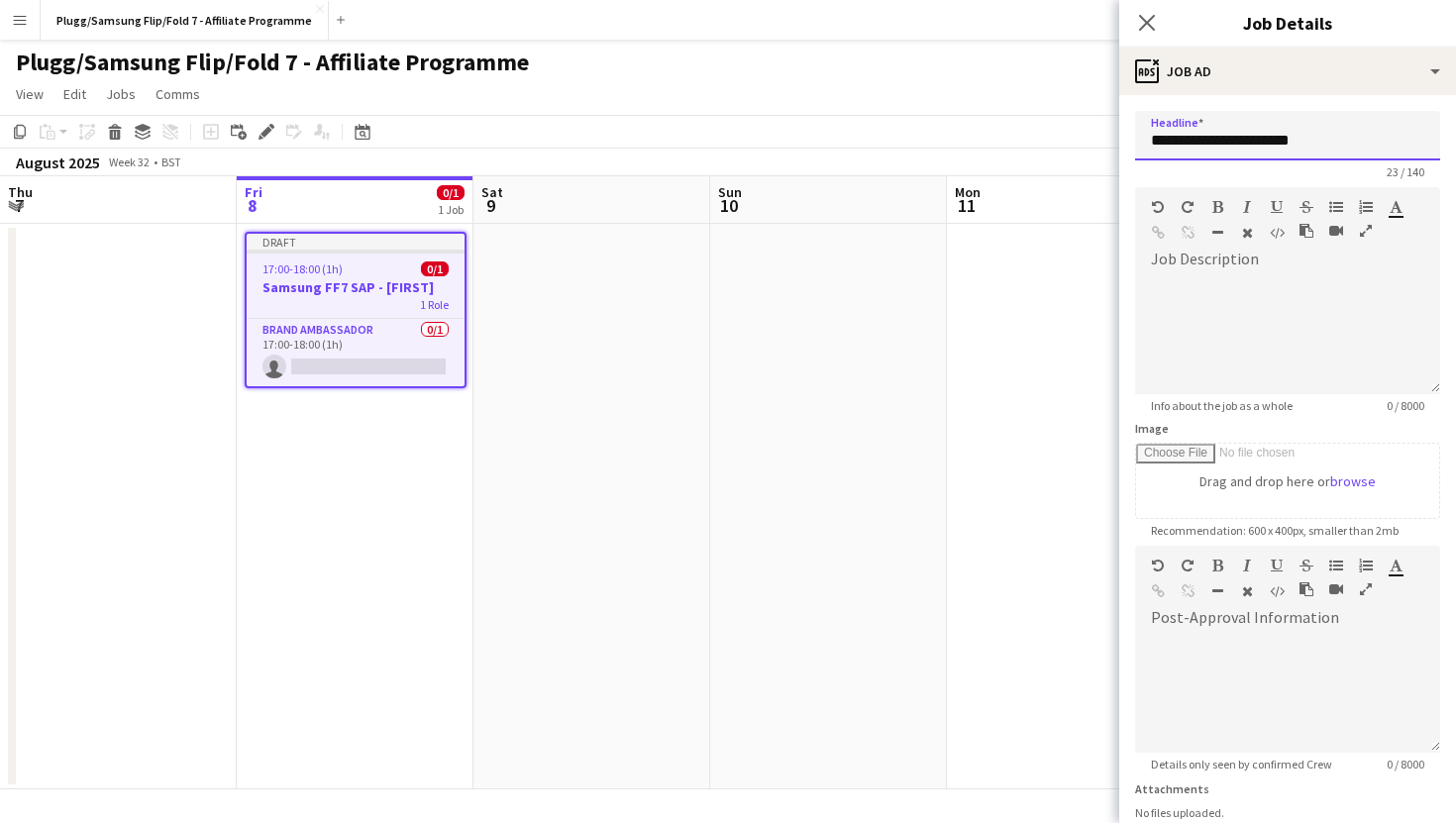 drag, startPoint x: 1273, startPoint y: 145, endPoint x: 1364, endPoint y: 144, distance: 91.00549 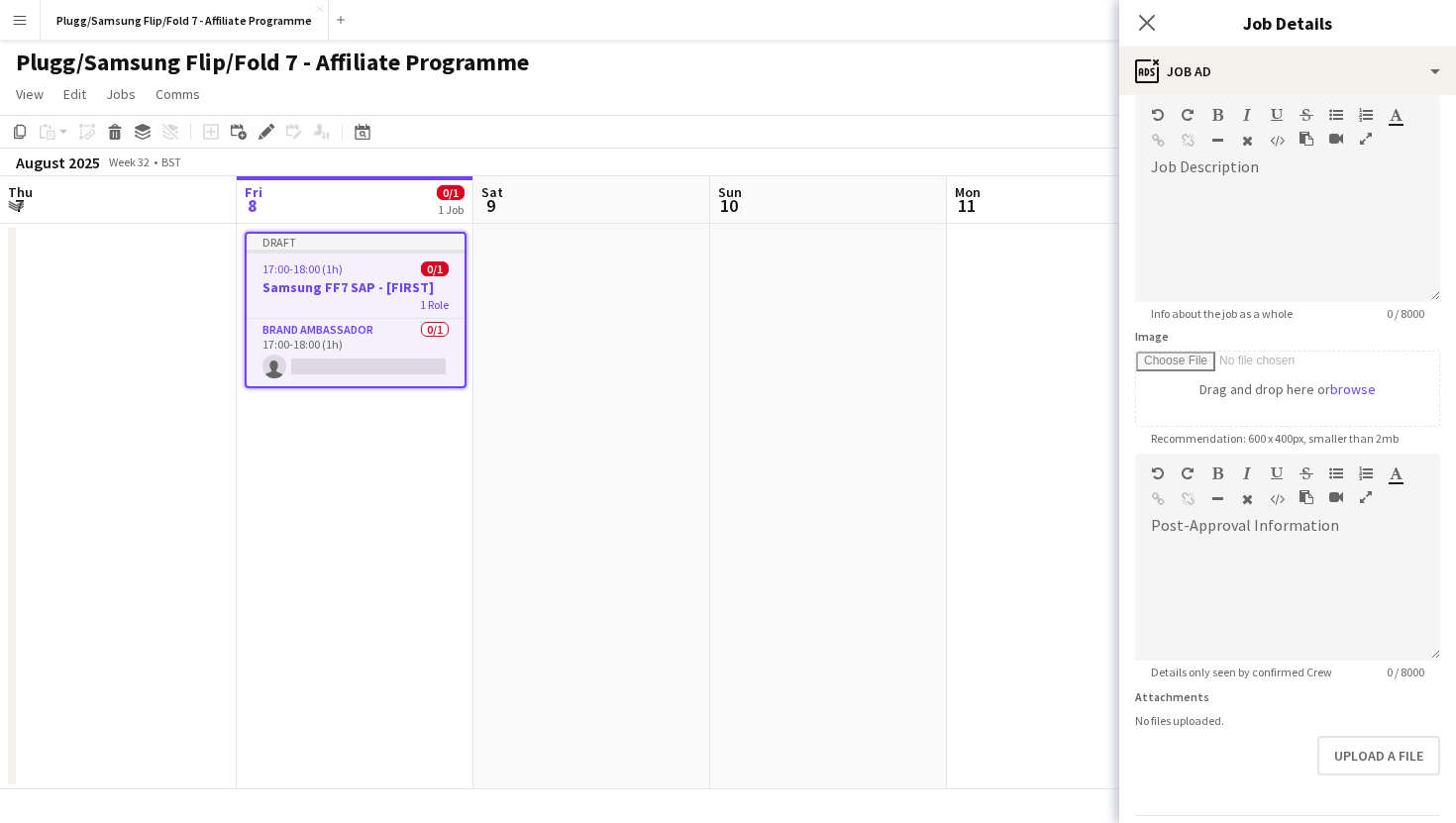 scroll, scrollTop: 155, scrollLeft: 0, axis: vertical 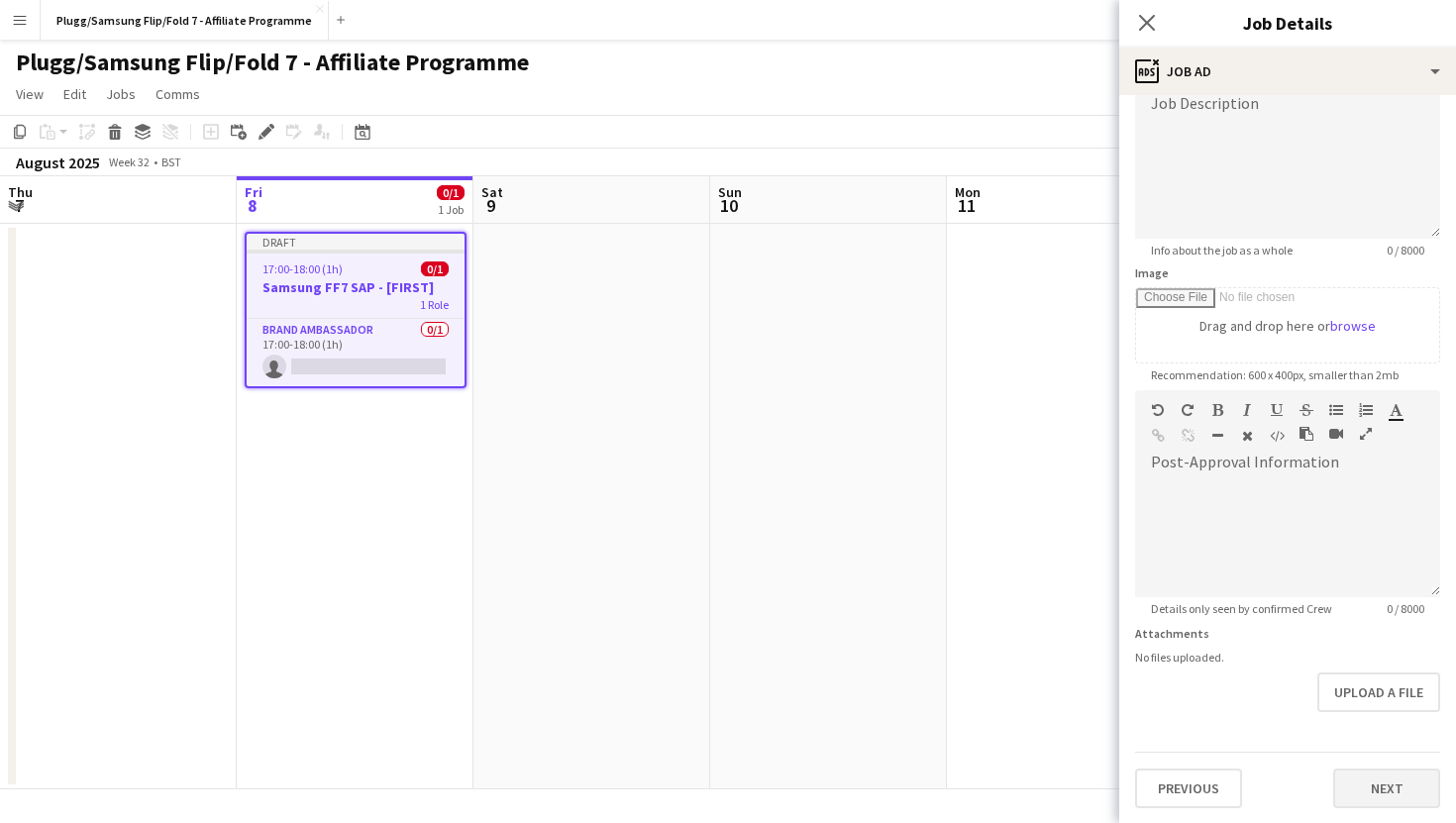 type on "**********" 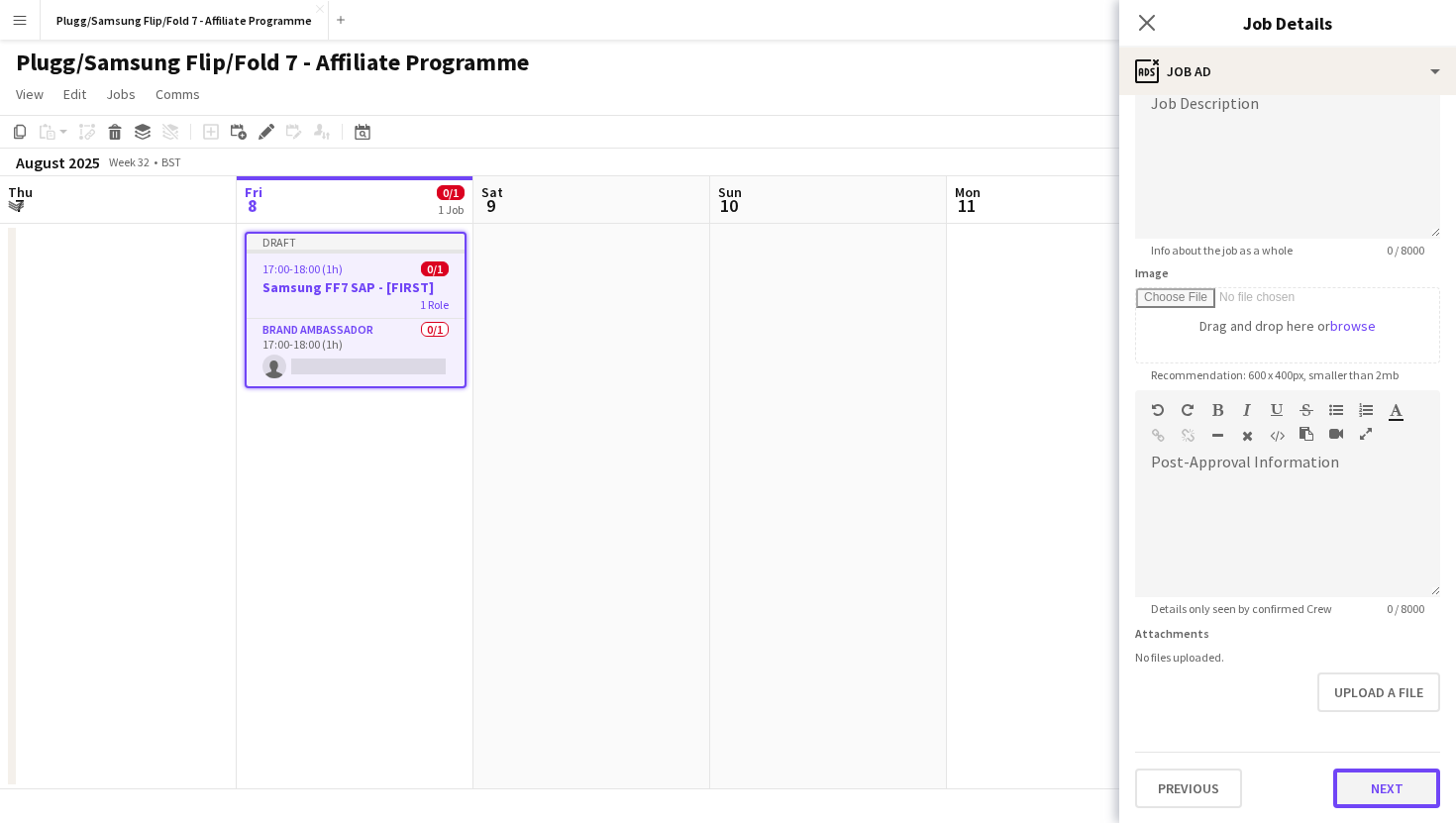 click on "Next" at bounding box center (1387, 788) 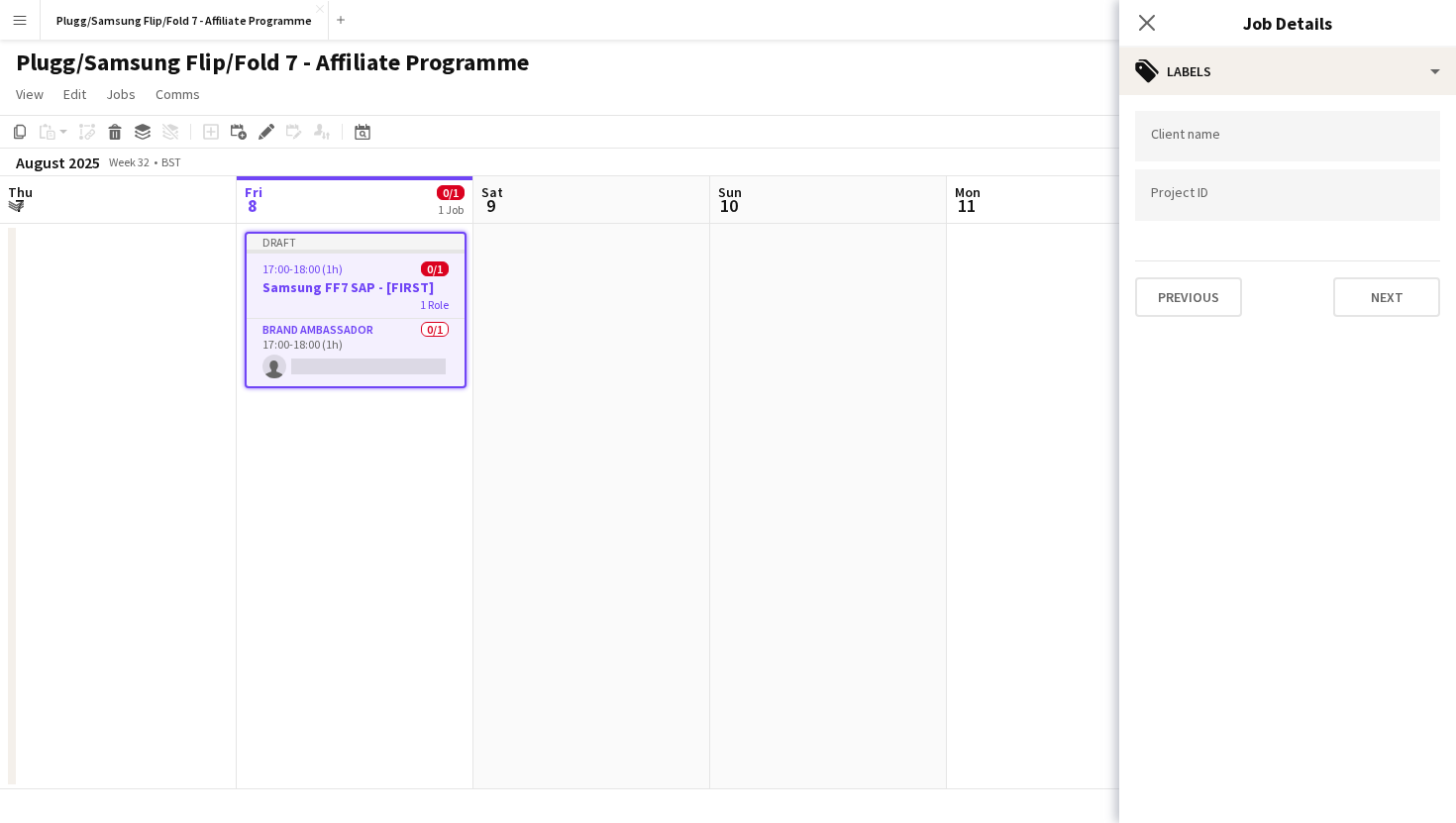 scroll, scrollTop: 0, scrollLeft: 0, axis: both 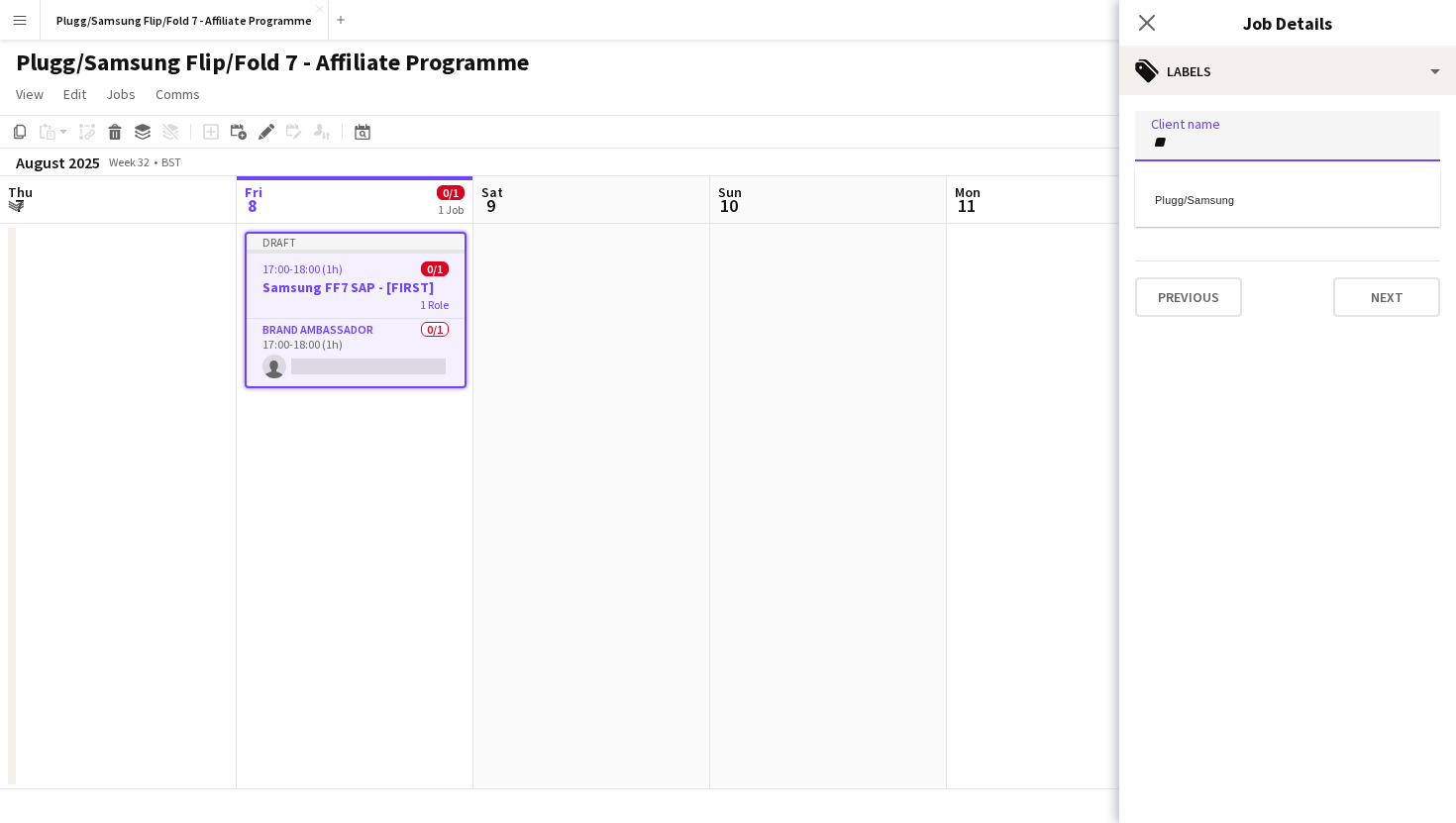 type on "**" 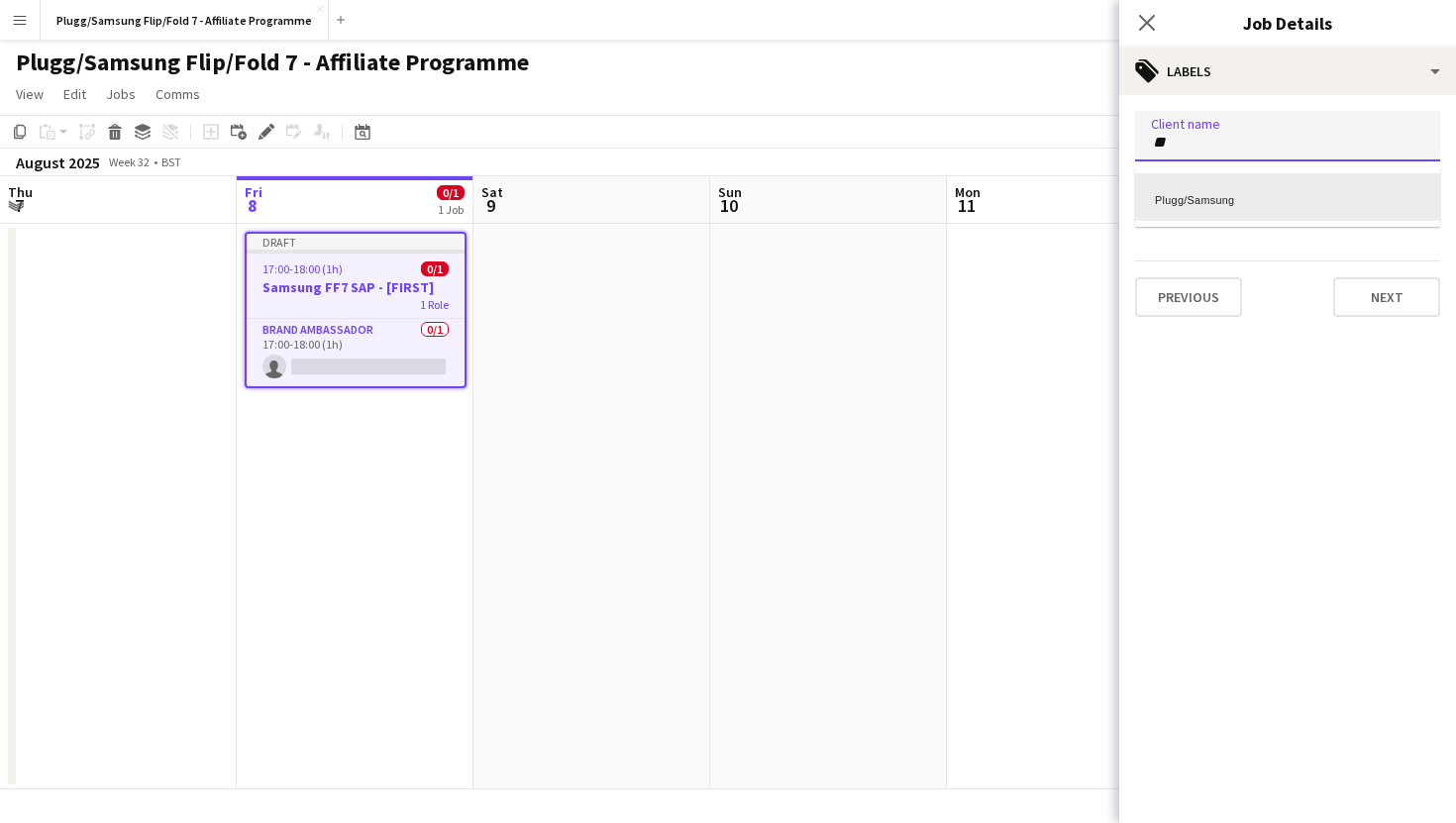 click on "Plugg/Samsung" at bounding box center (1288, 197) 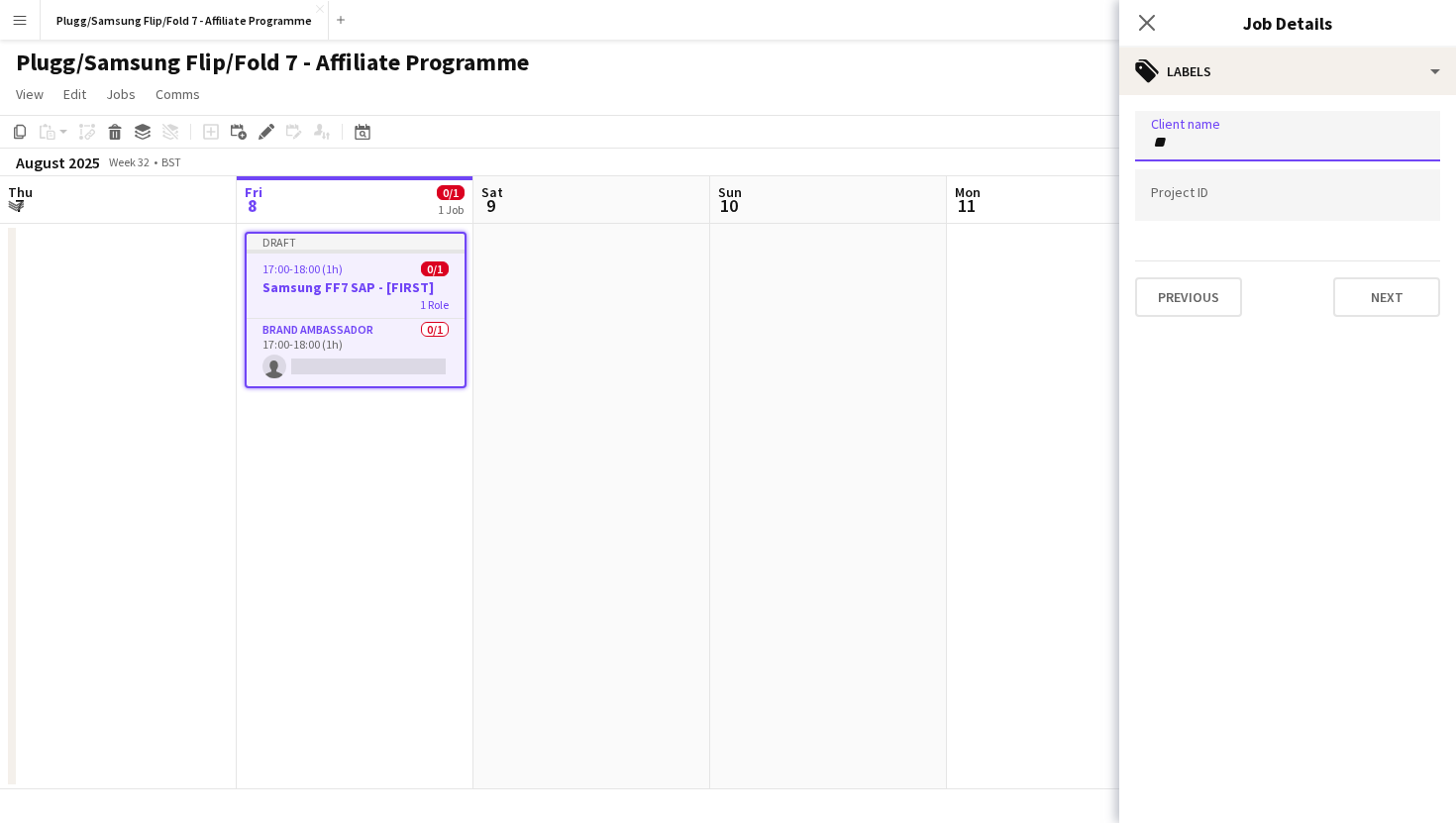 type 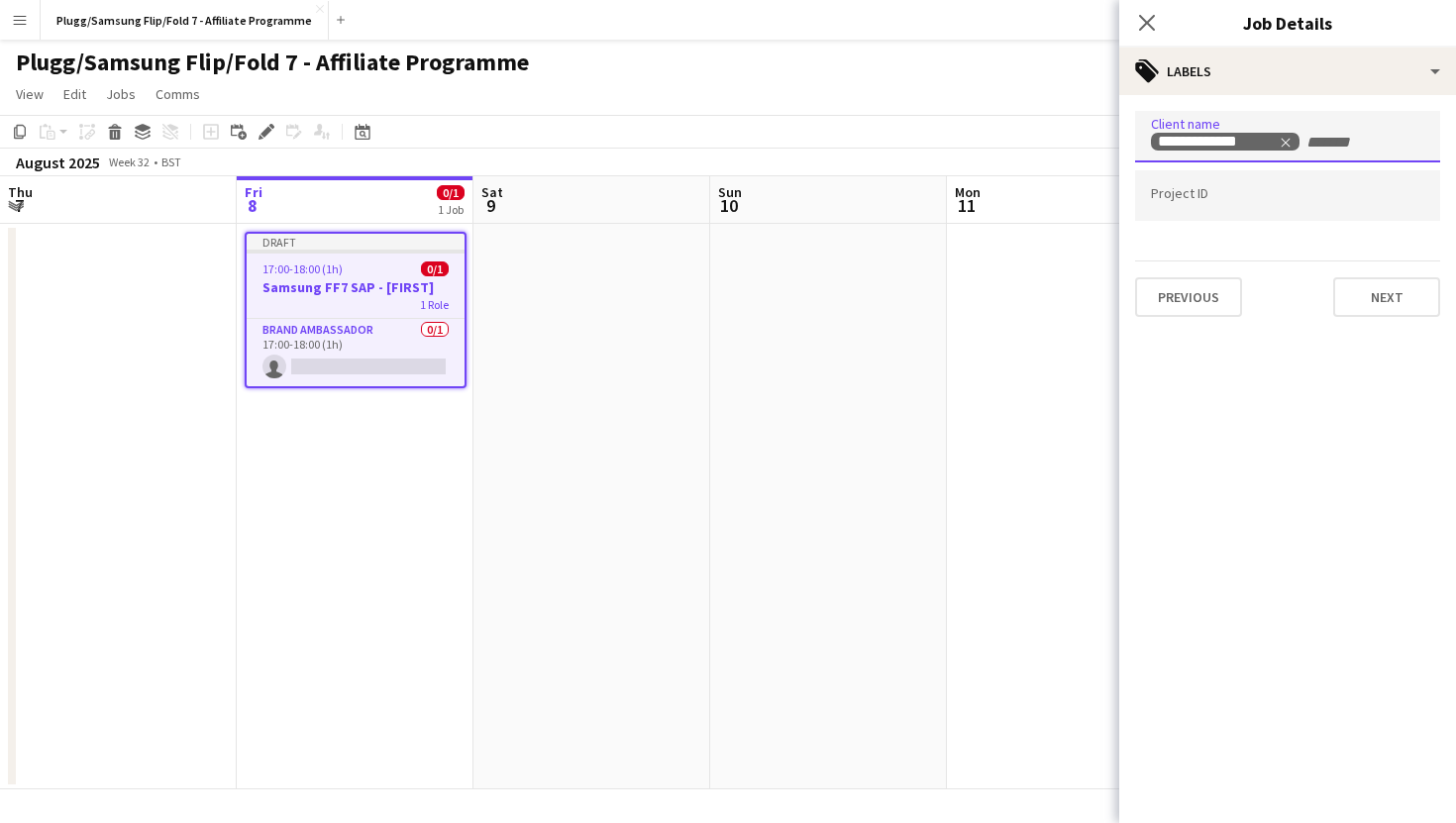click at bounding box center (1288, 196) 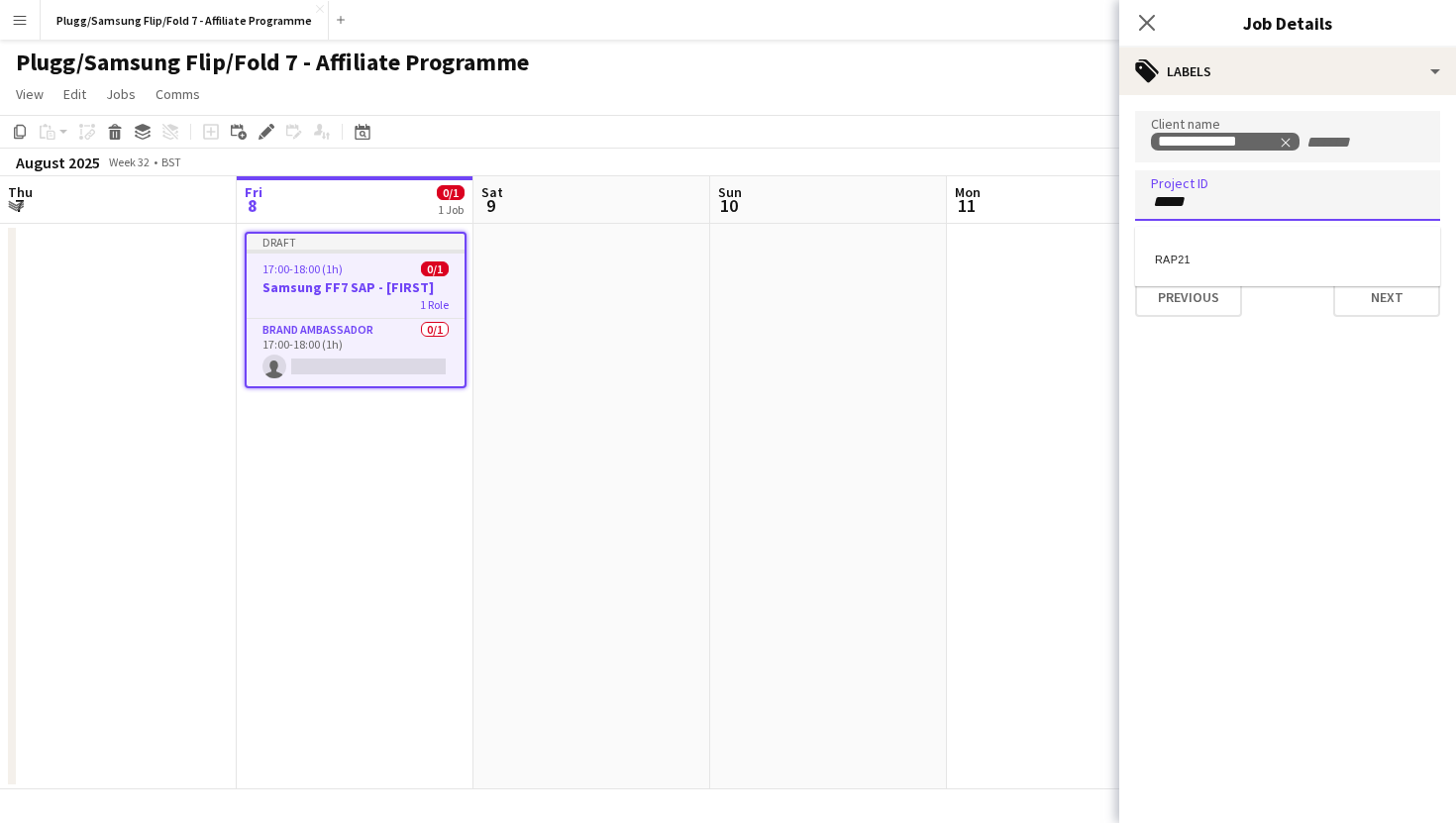 type on "*****" 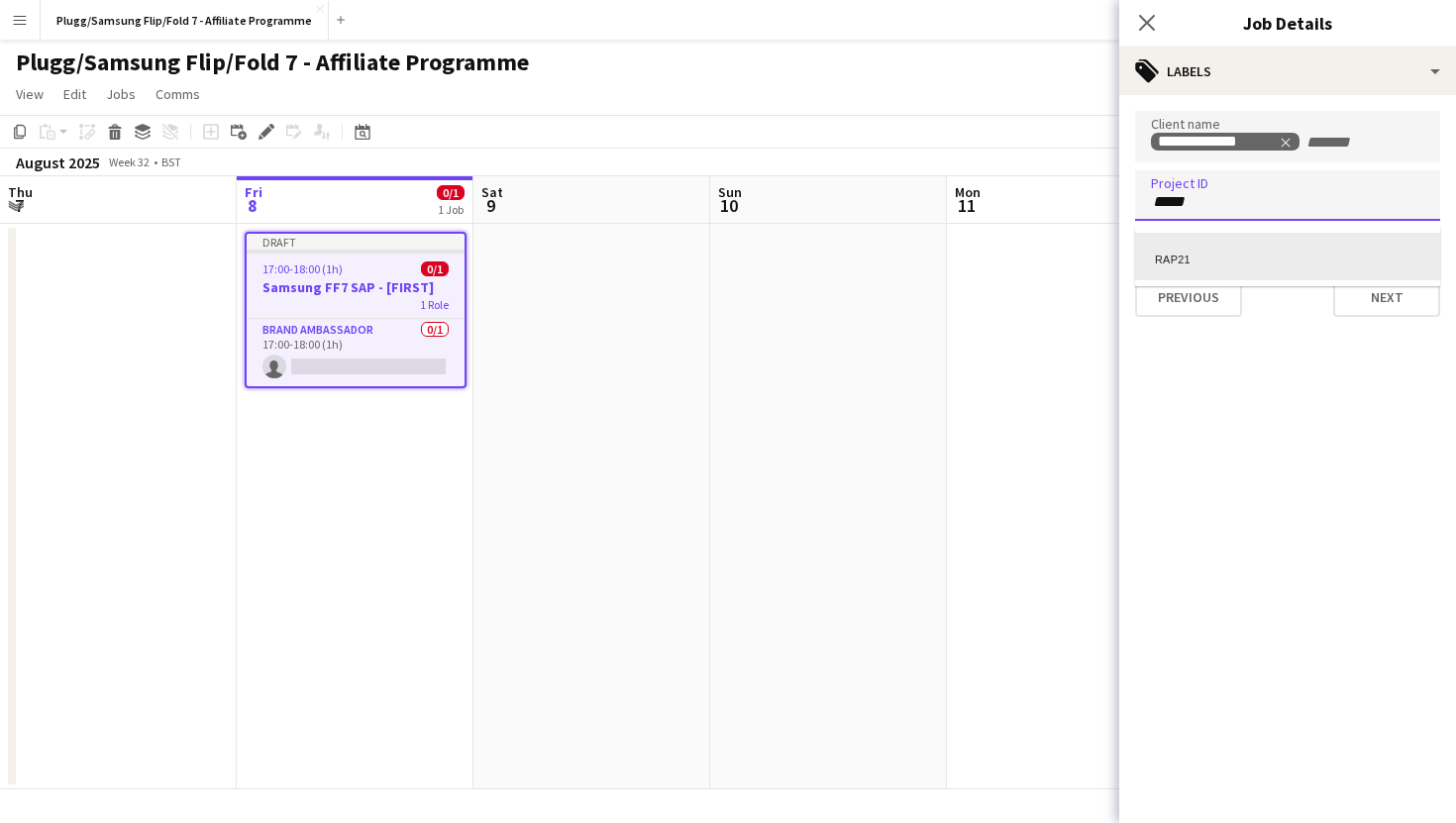 click on "RAP21" at bounding box center (1288, 257) 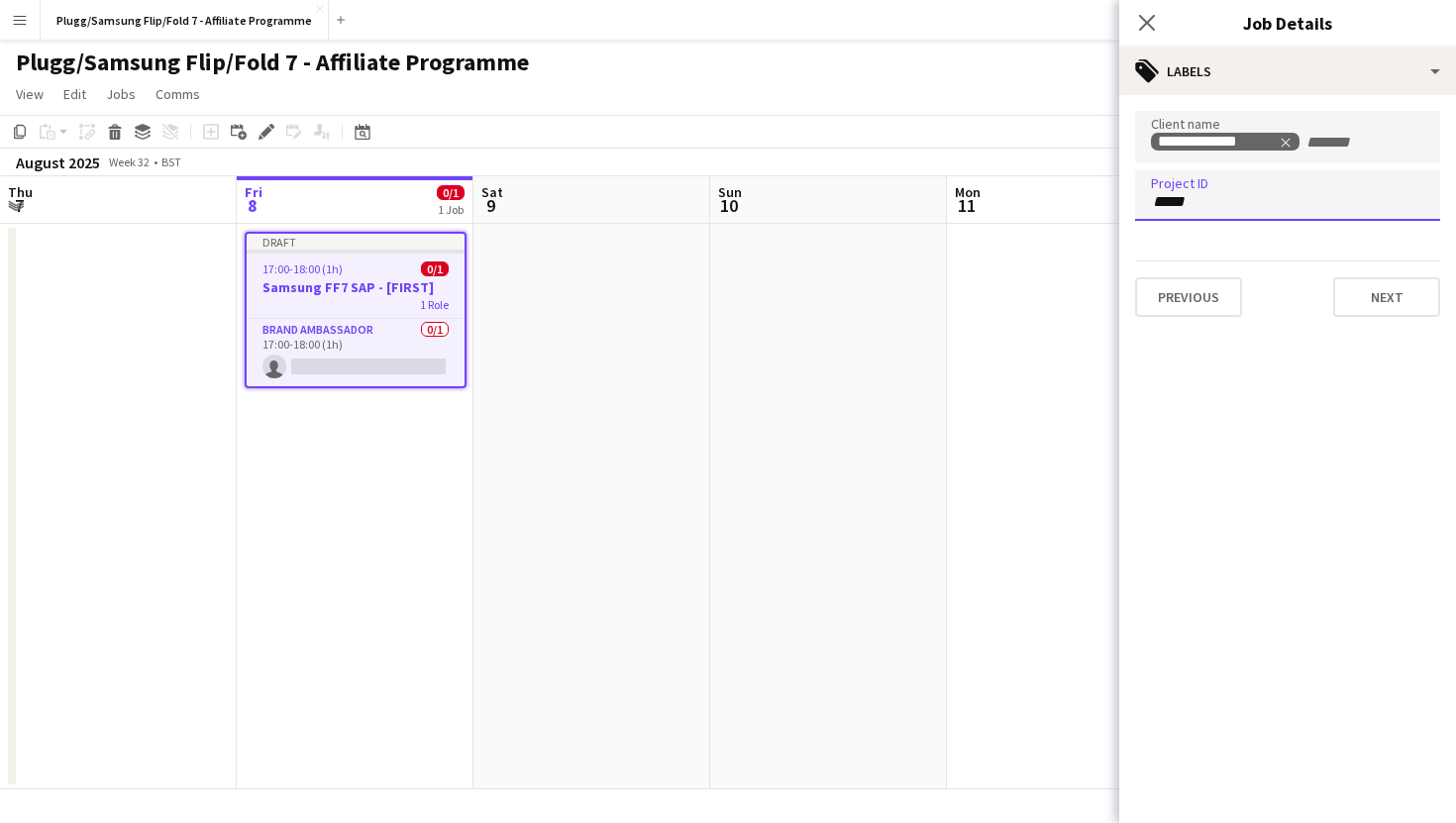 type 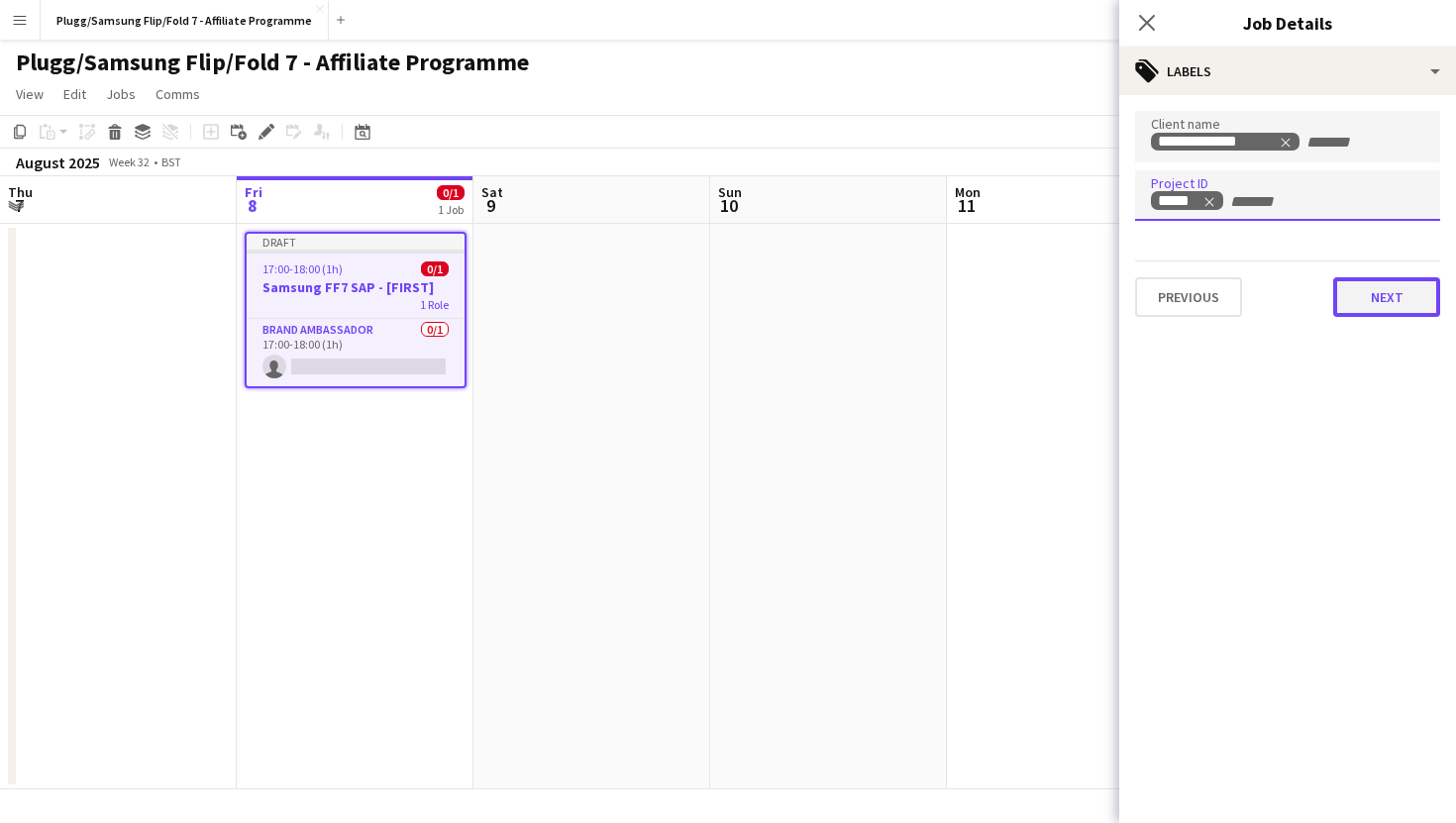 click on "Next" at bounding box center (1387, 297) 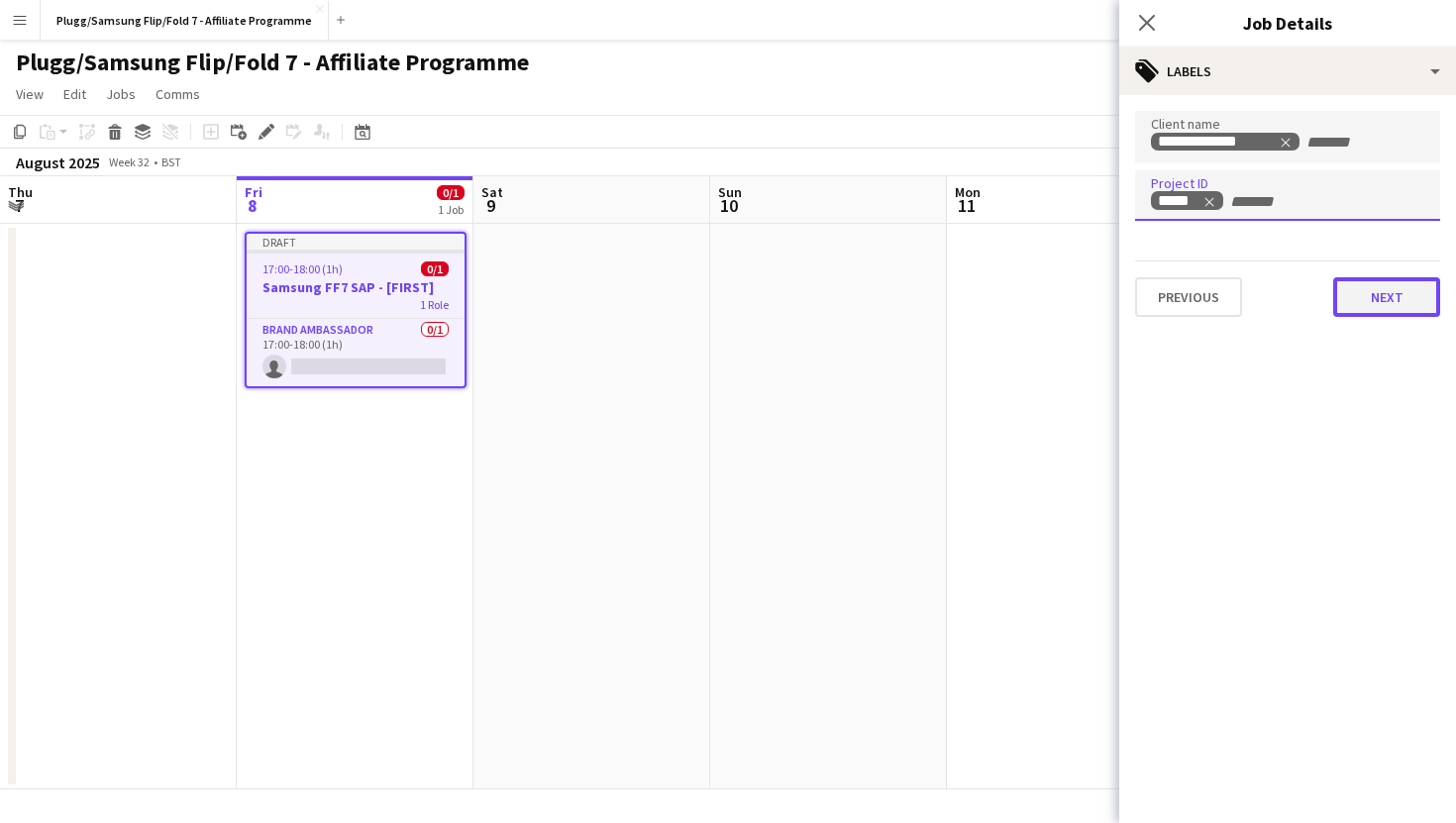 type on "*******" 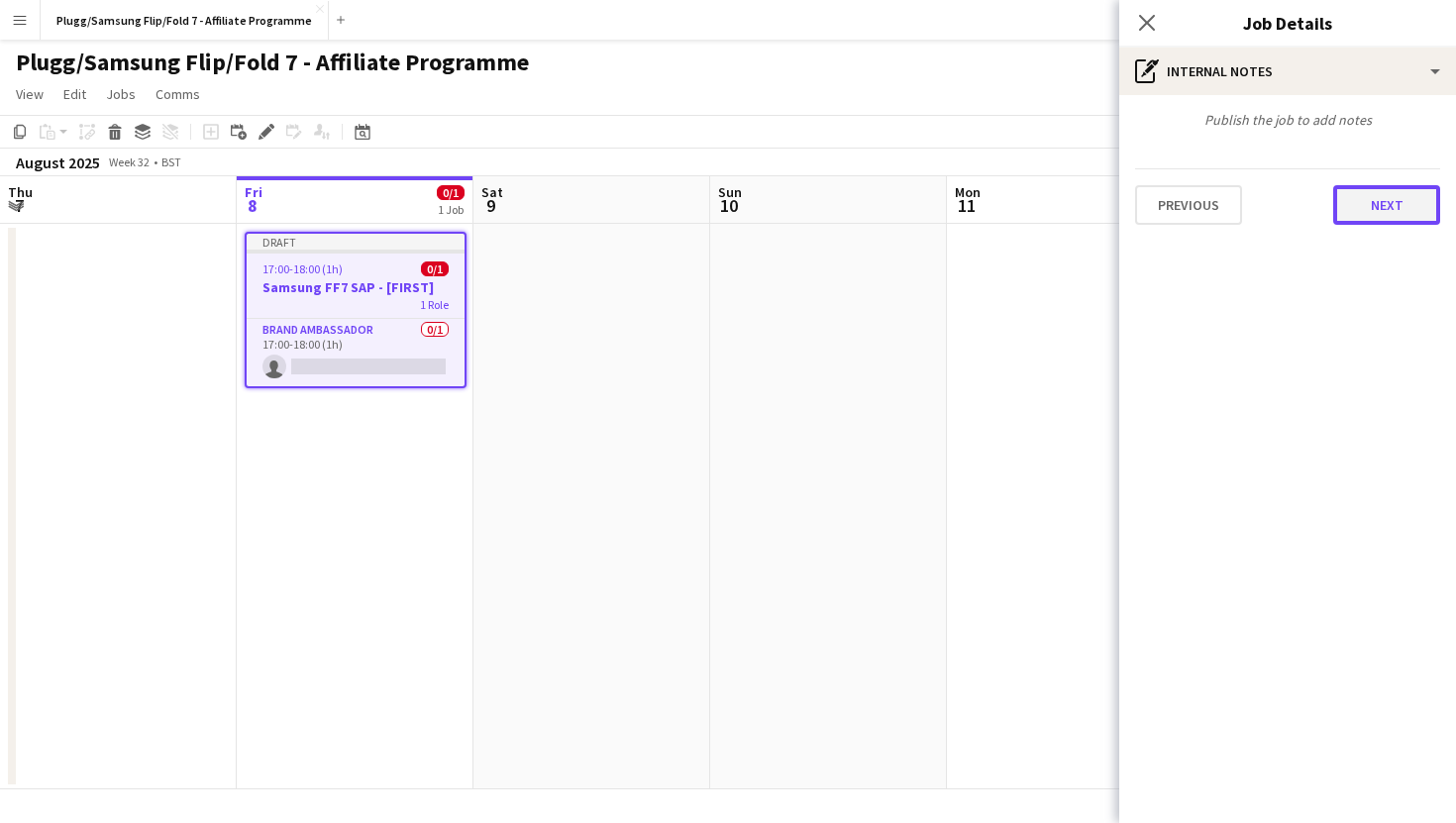 click on "Next" at bounding box center [1387, 205] 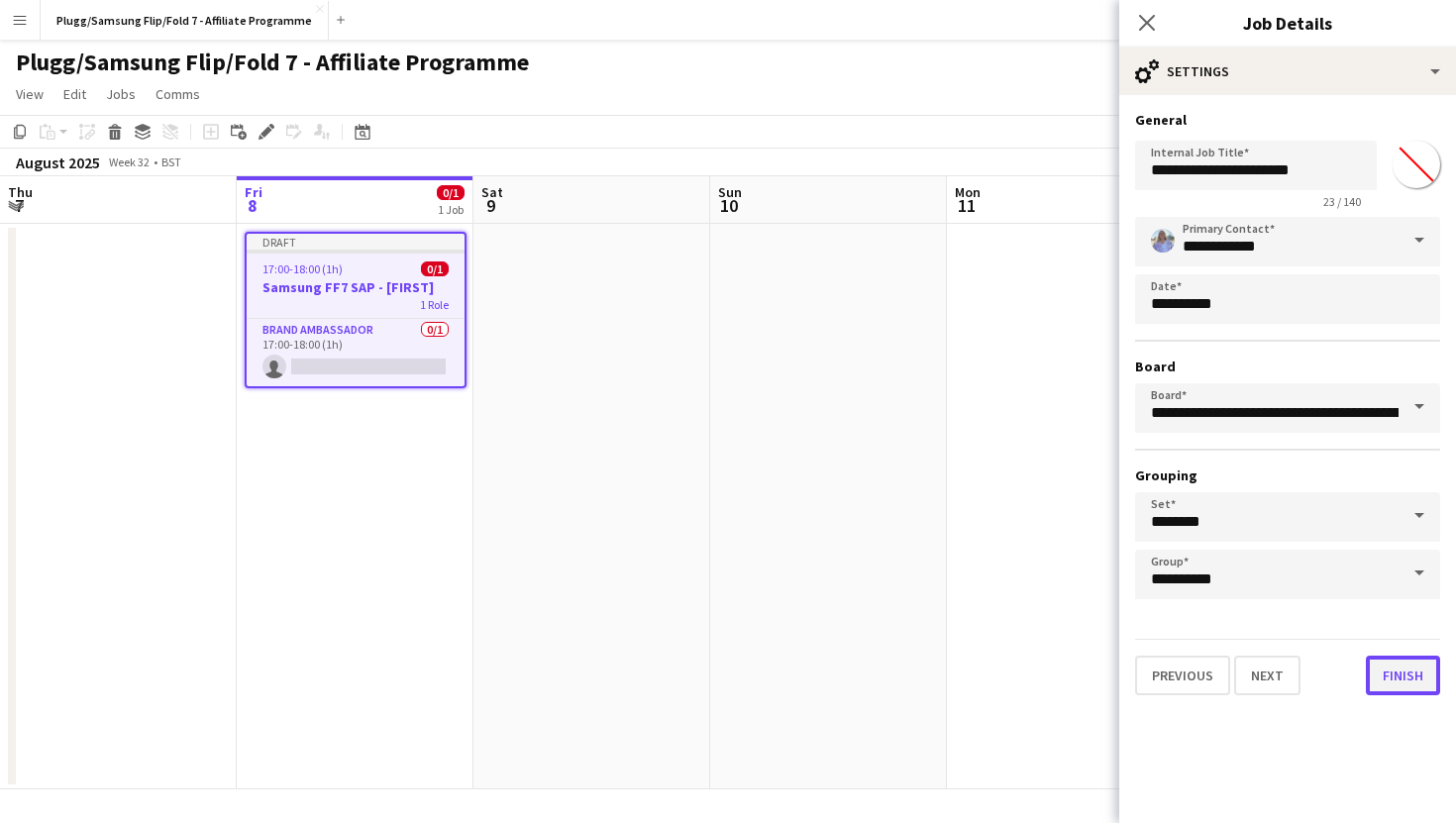 click on "Finish" at bounding box center (1403, 675) 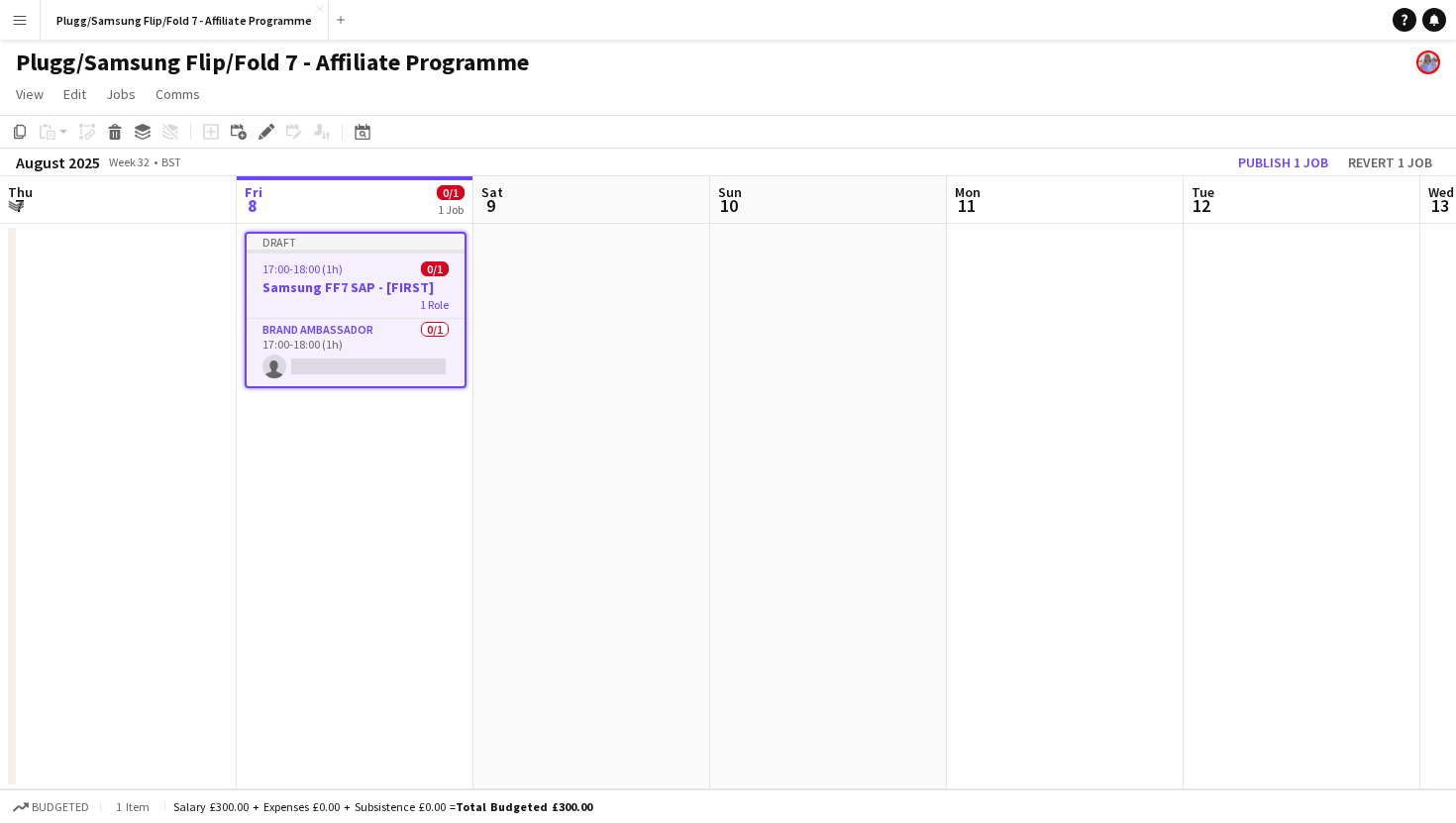 click on "Menu" at bounding box center (20, 20) 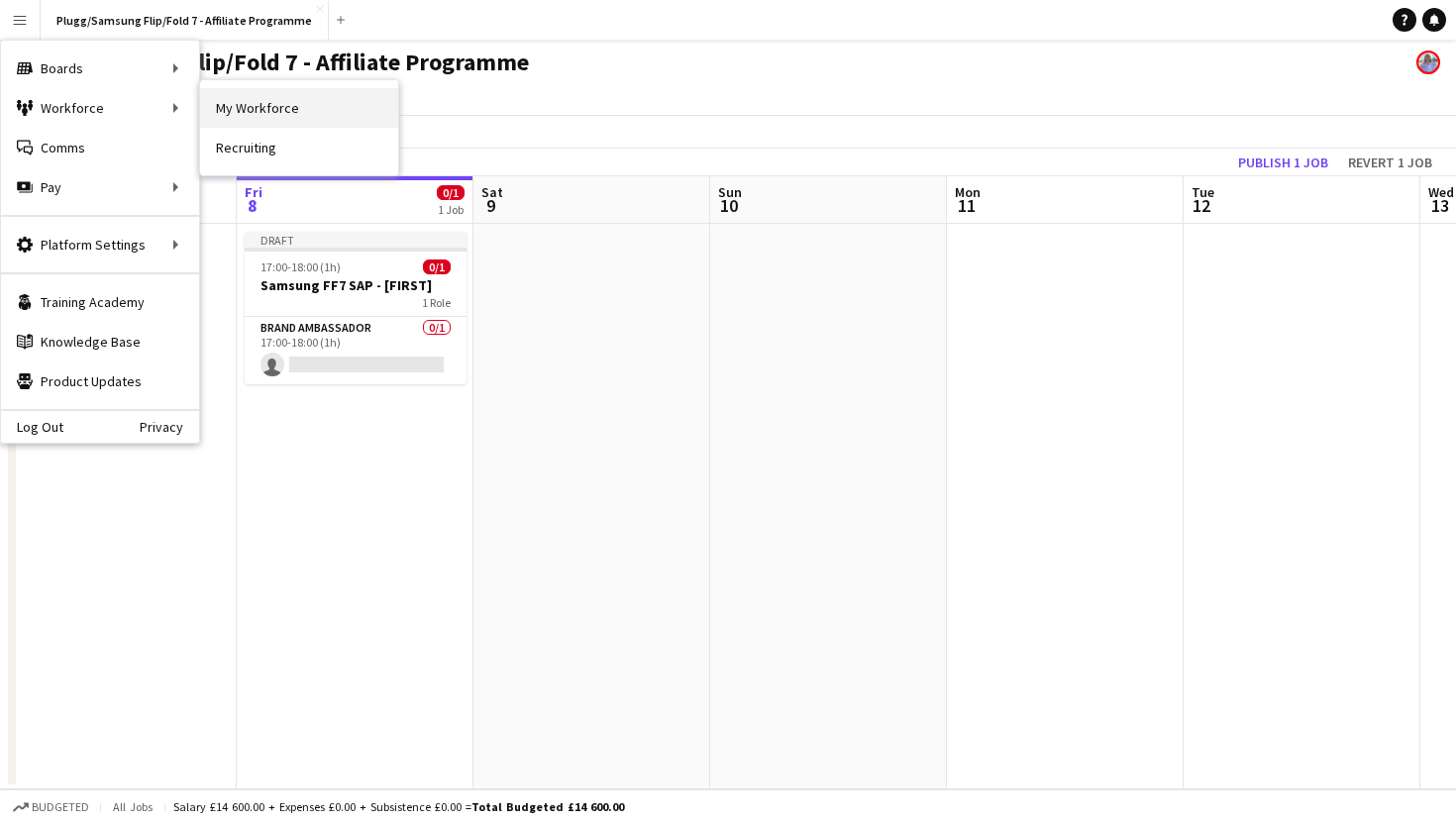 click on "My Workforce" at bounding box center [299, 108] 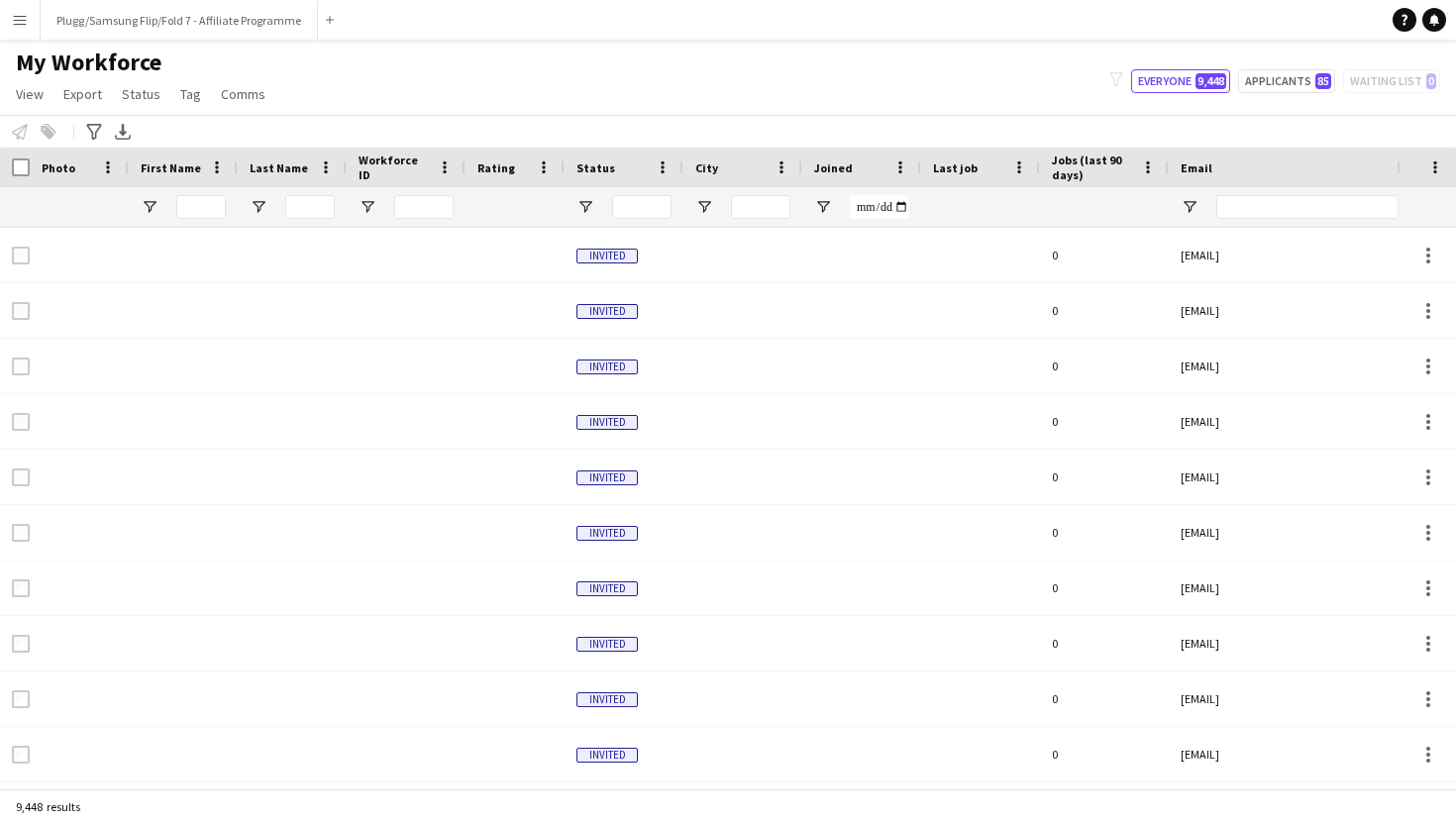 type on "*****" 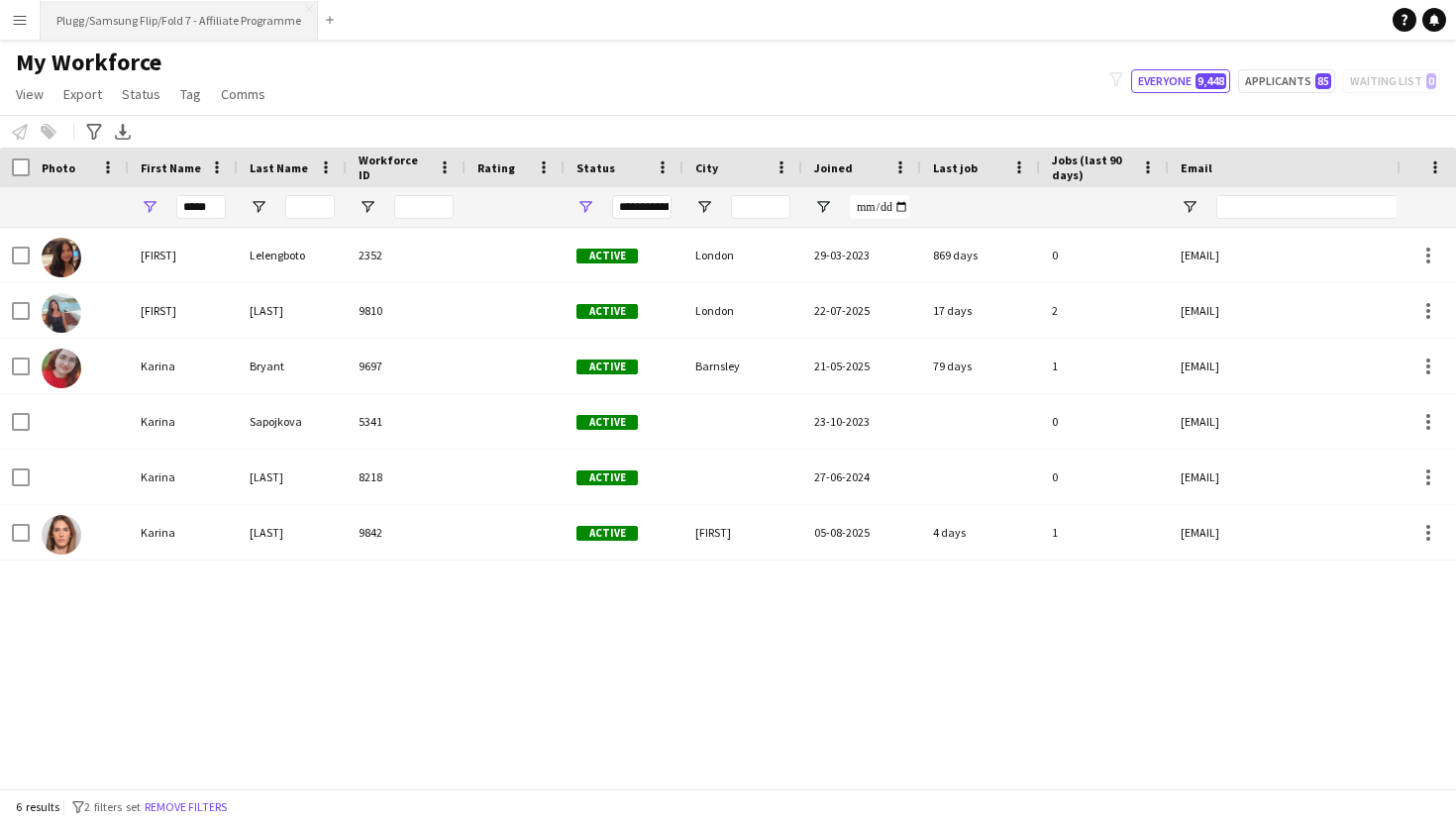 click on "Plugg/Samsung Flip/Fold 7 - Affiliate Programme
Close" at bounding box center (179, 20) 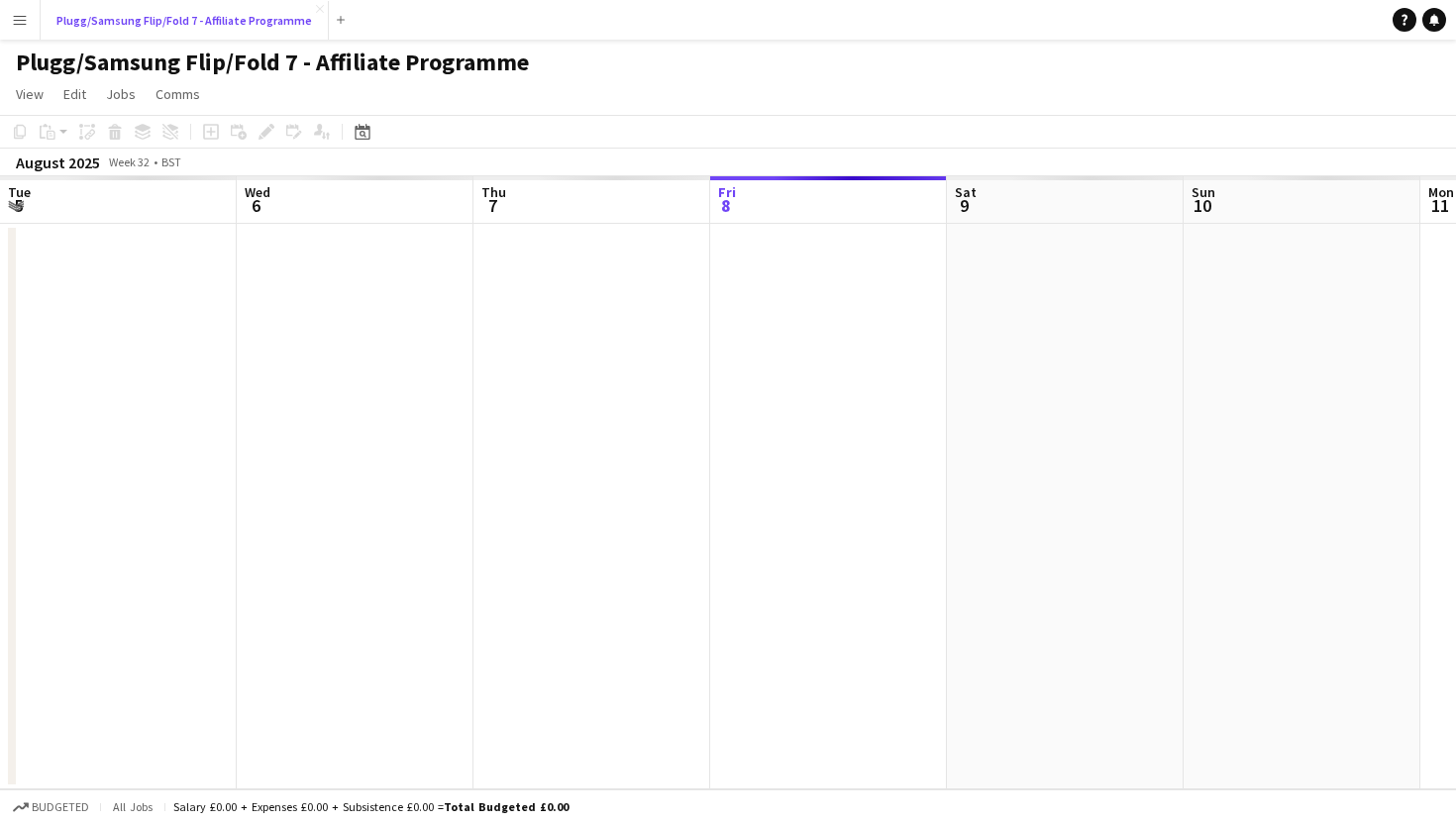 scroll, scrollTop: 0, scrollLeft: 473, axis: horizontal 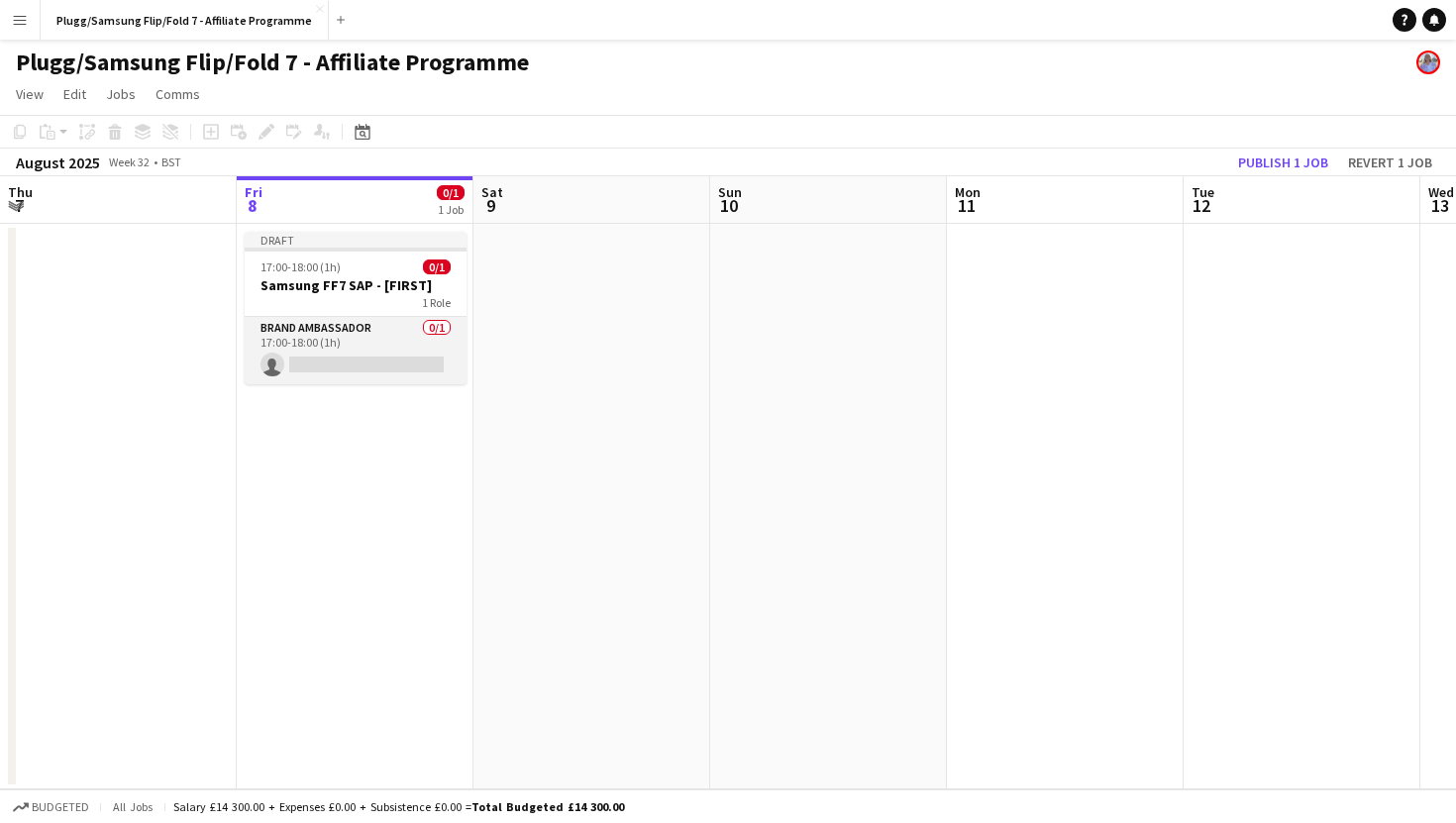 click on "Brand Ambassador   0/1   17:00-18:00 (1h)
single-neutral-actions" at bounding box center [356, 351] 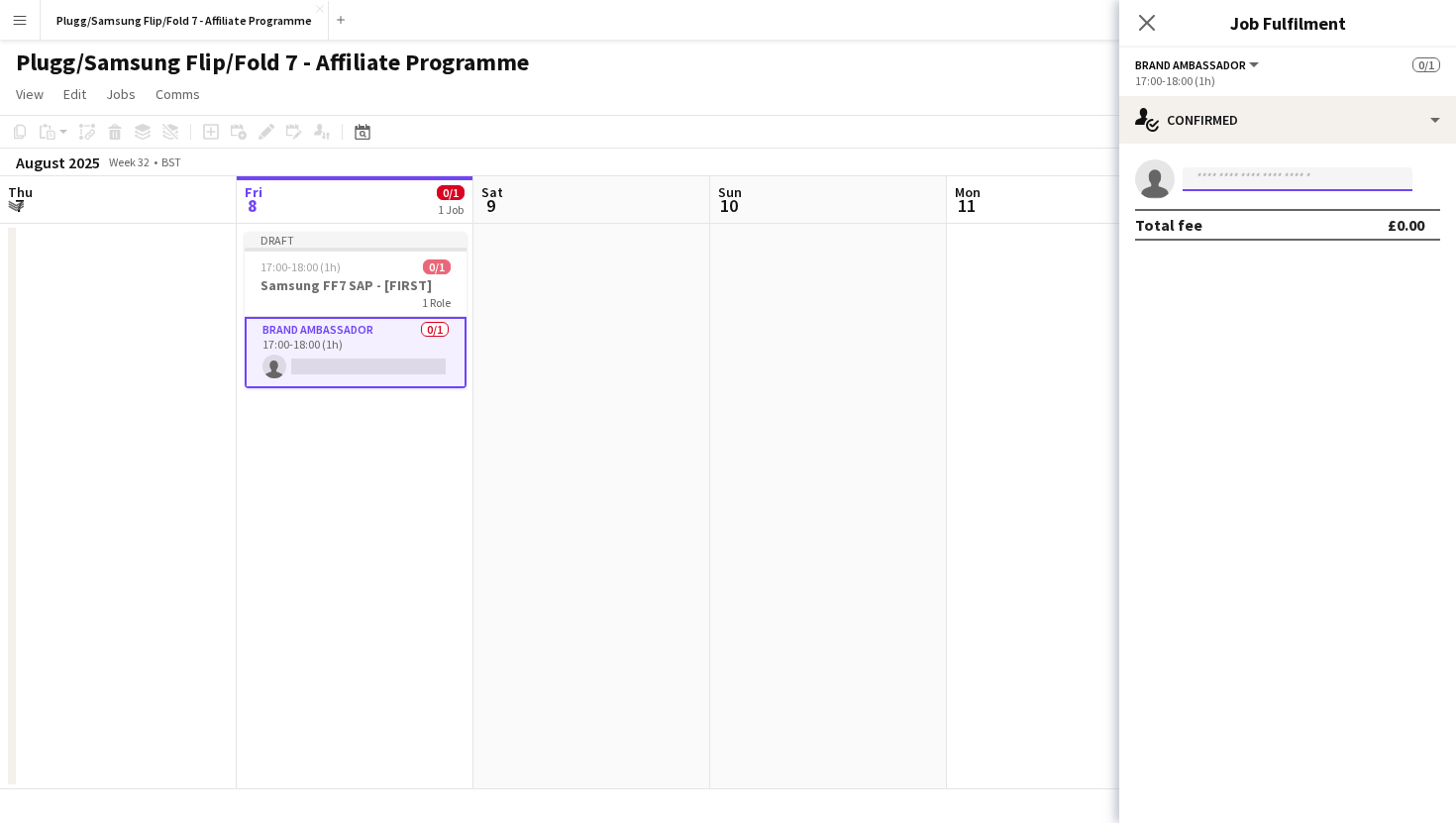 click at bounding box center (1298, 179) 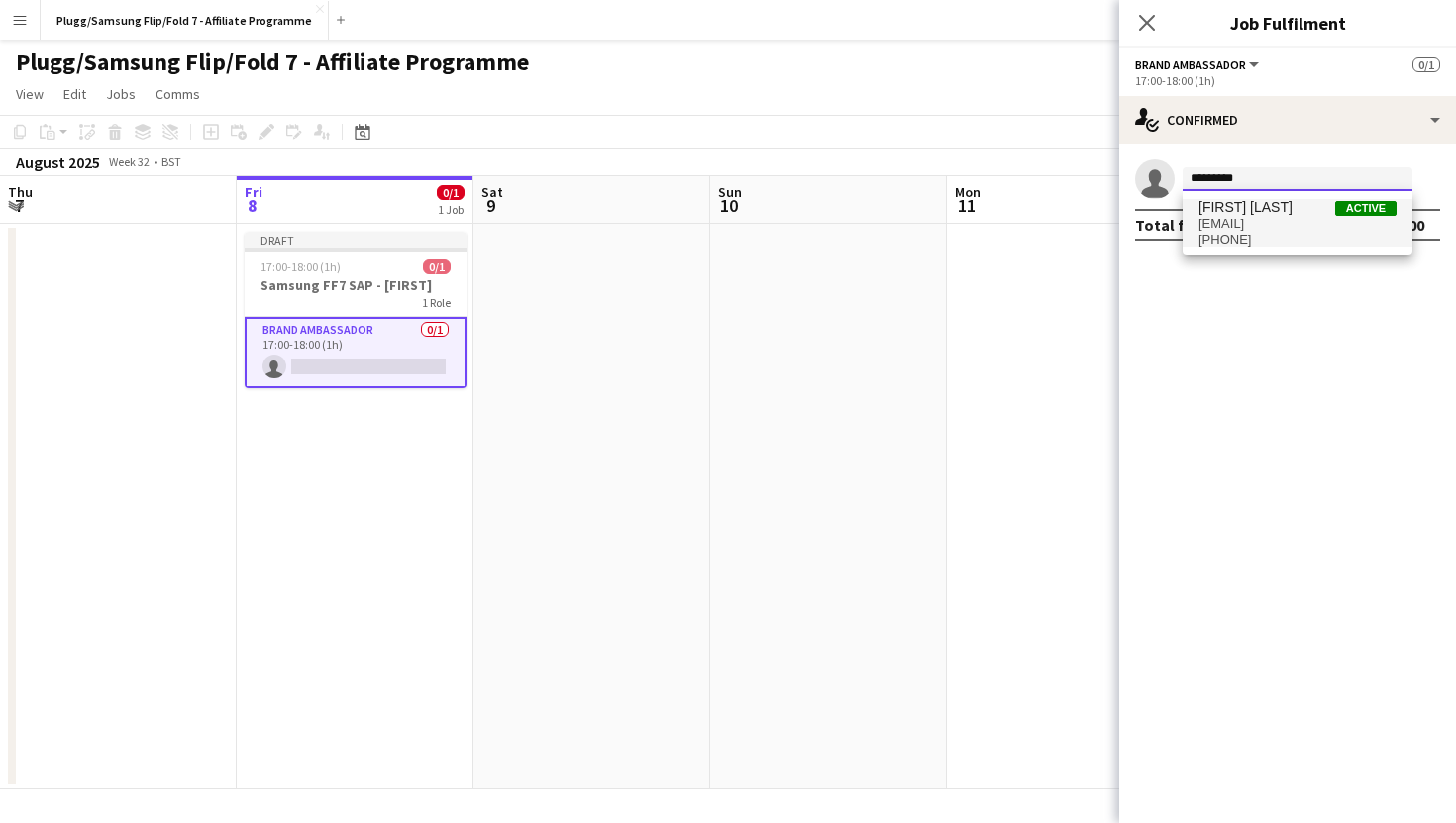 type on "*********" 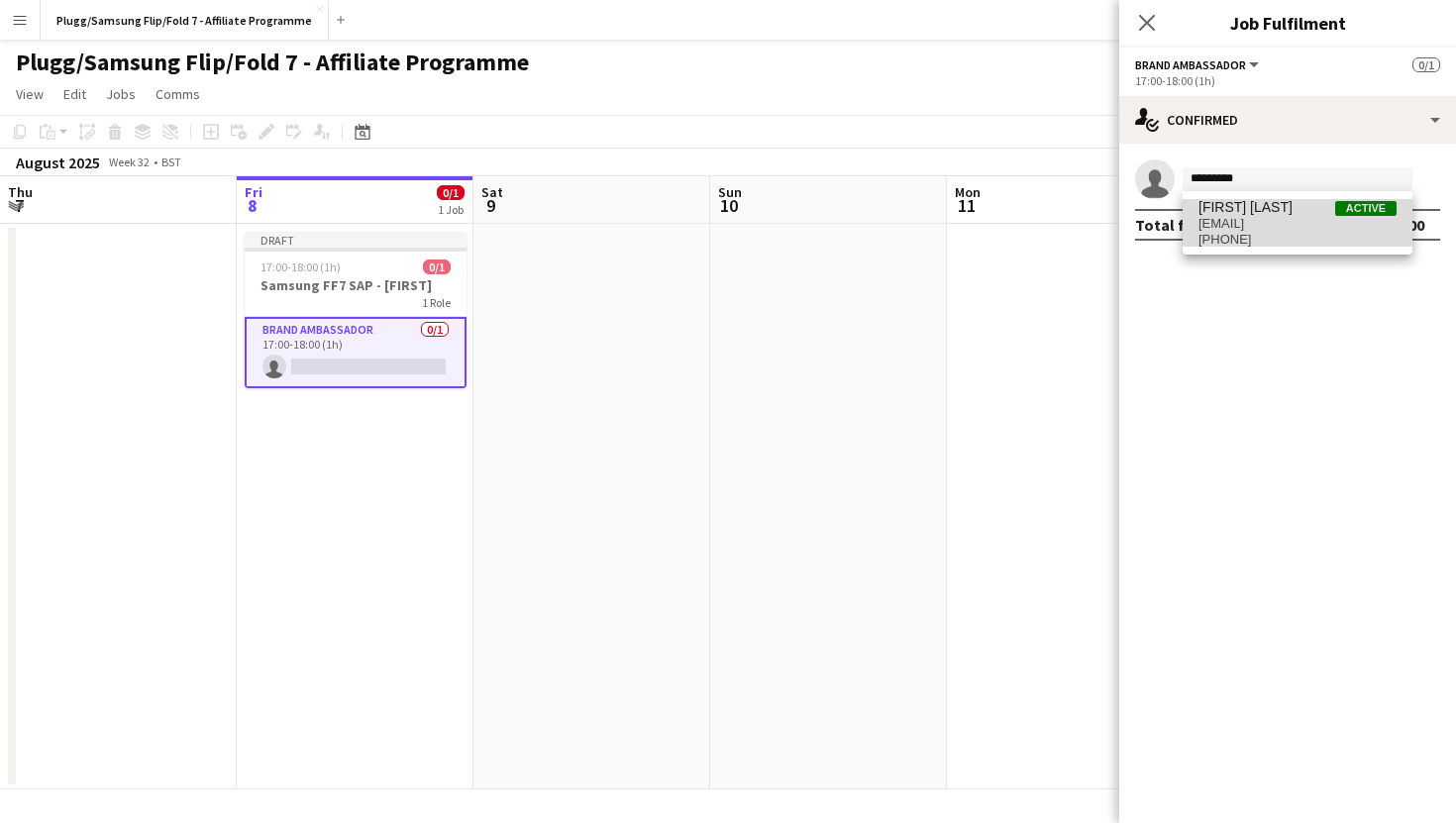 click on "[FIRST] [LAST] Active" at bounding box center [1298, 207] 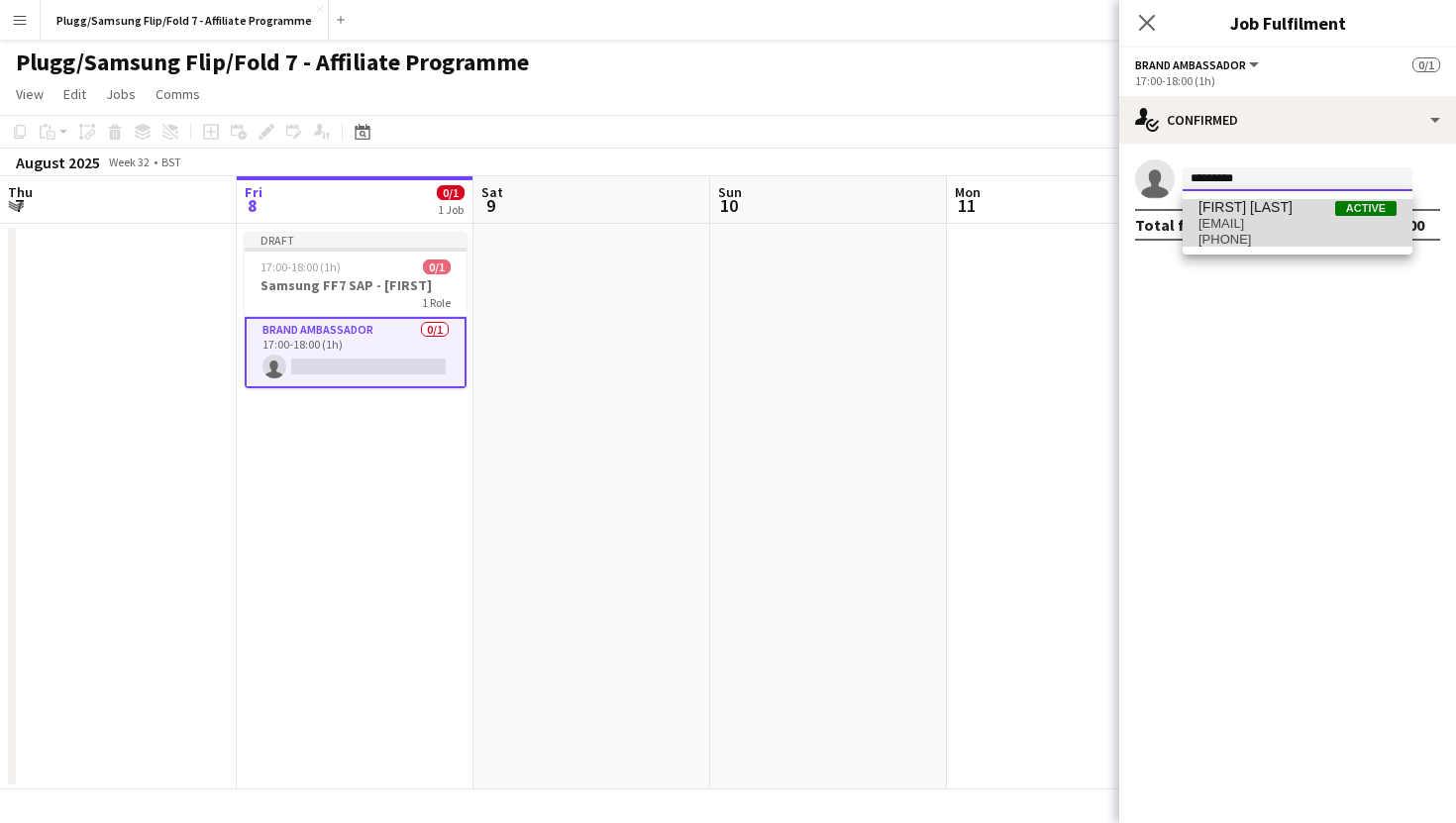 type 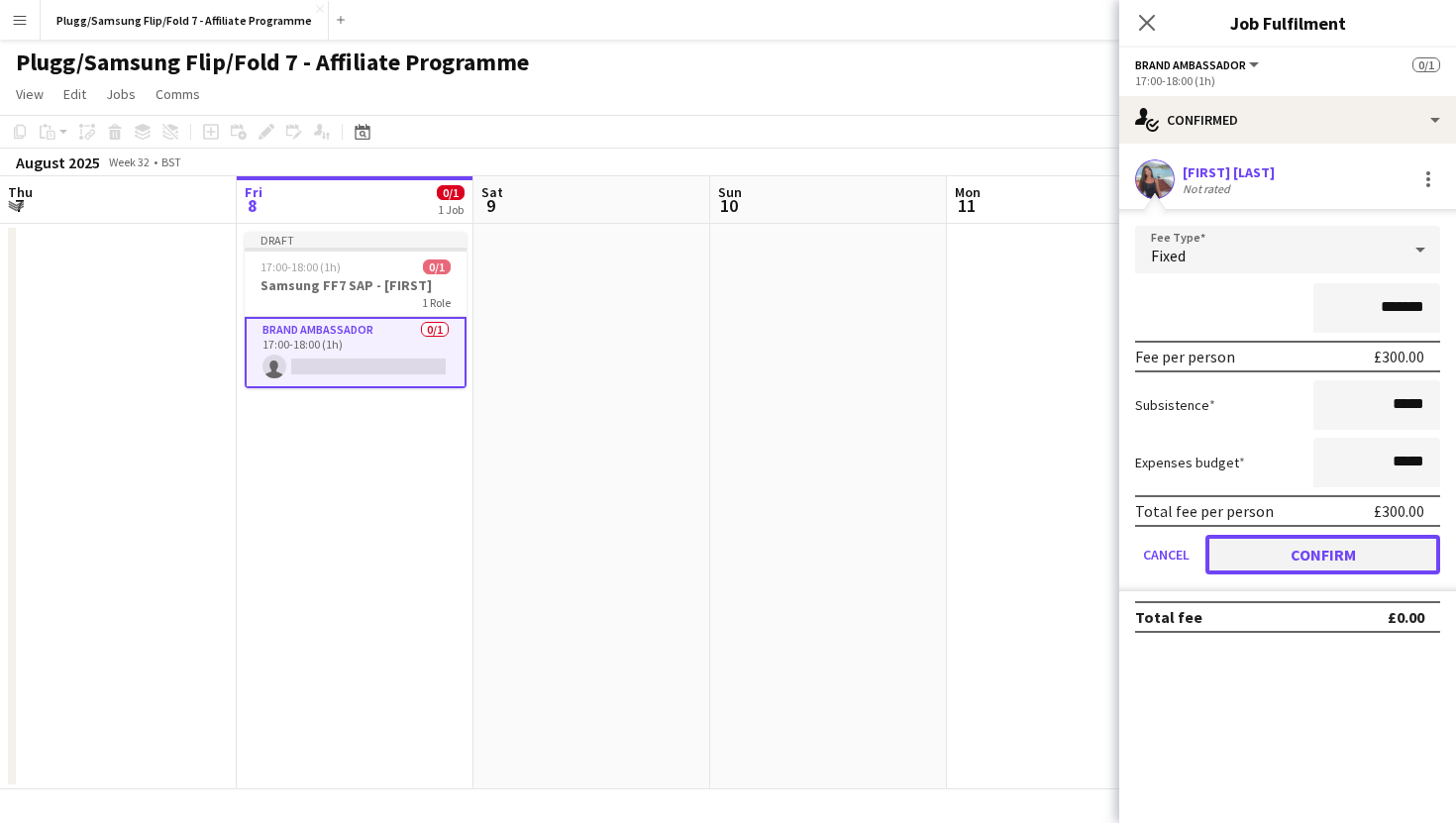 click on "Confirm" at bounding box center [1322, 555] 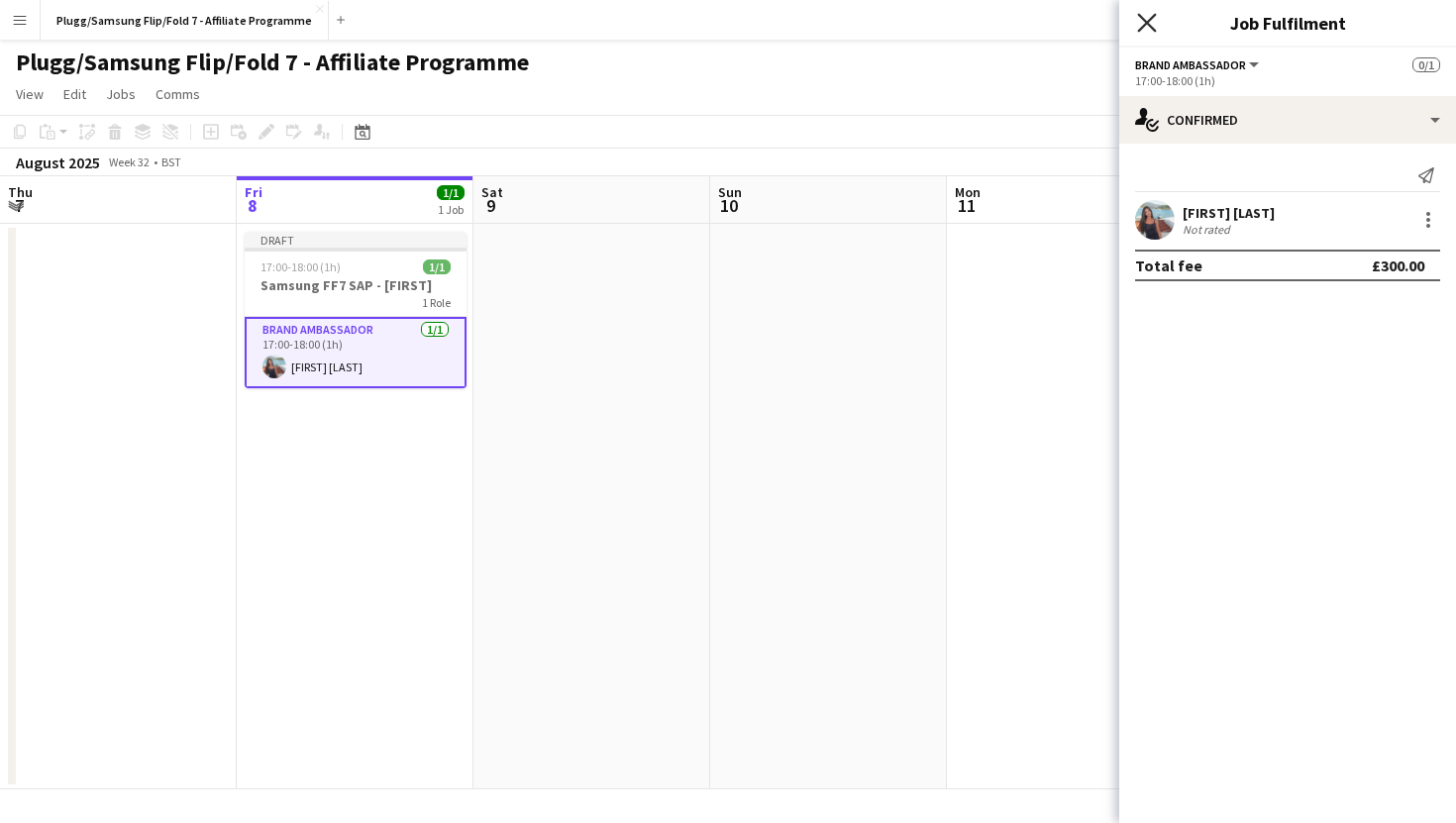 click on "Close pop-in" 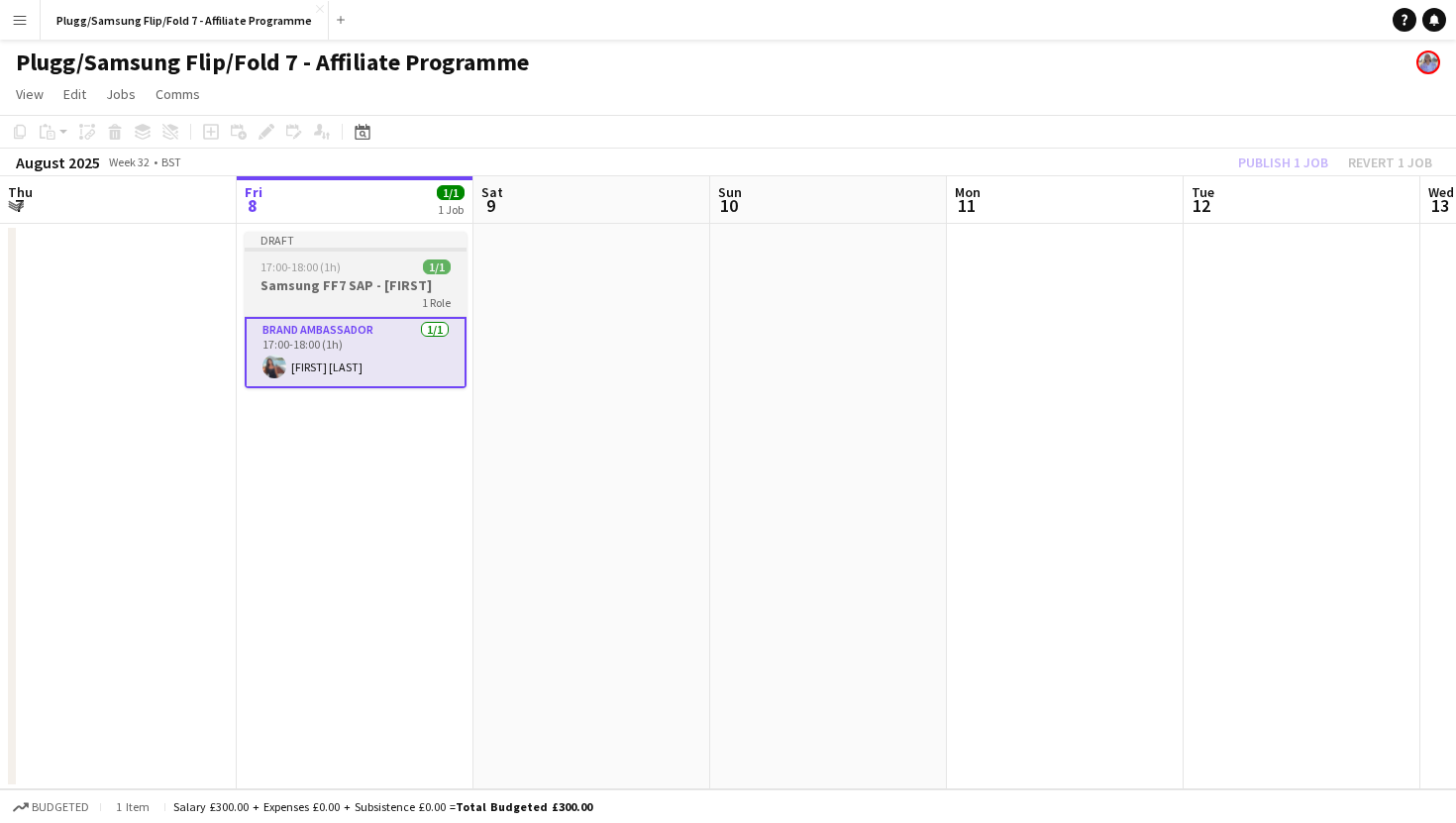 click on "1 Role" at bounding box center (356, 302) 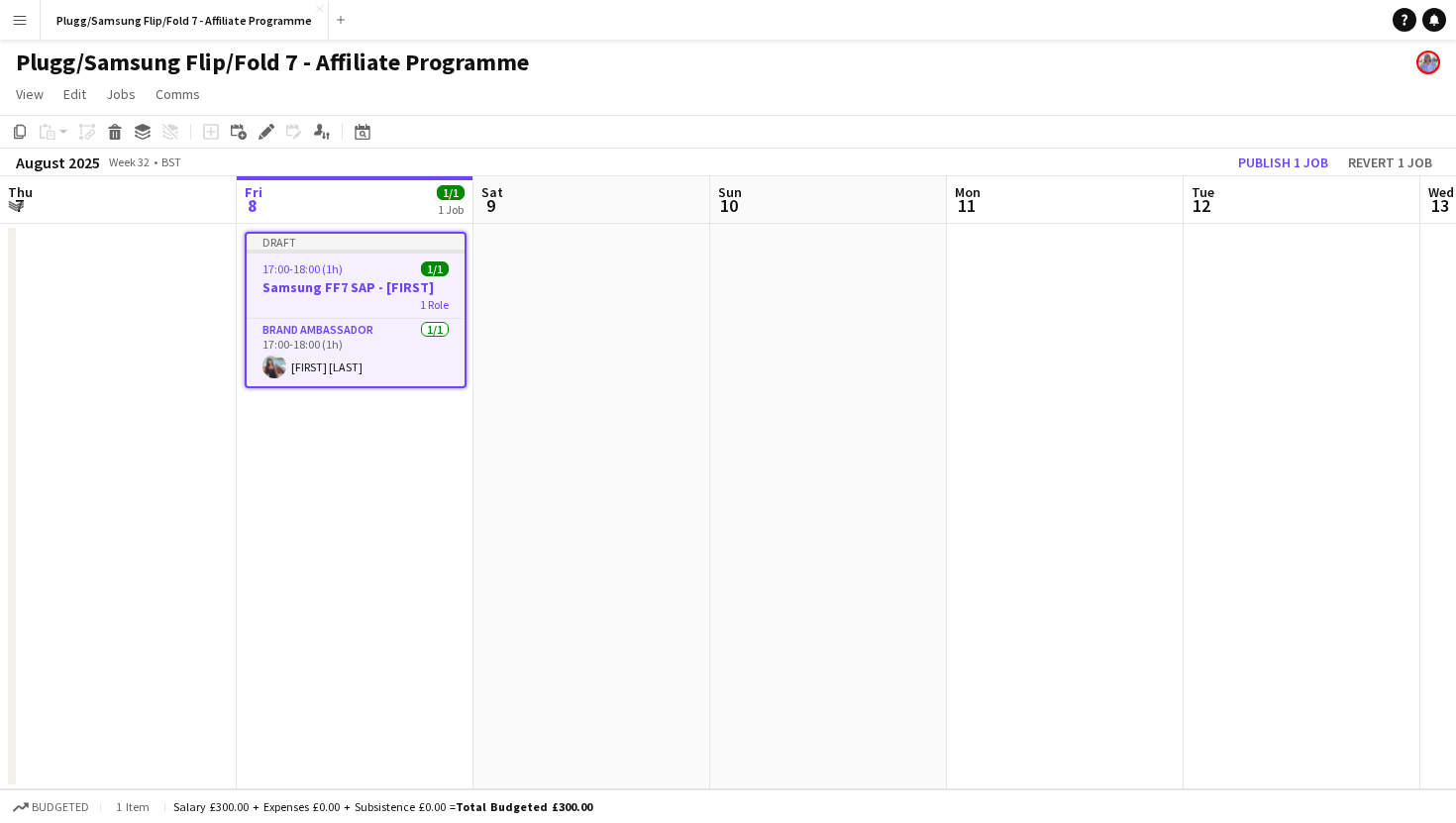 click on "Copy
Paste
Paste
Command
V Paste with crew
Command
Shift
V
Paste linked Job
Delete
Group
Ungroup
Add job
Add linked Job
Edit
Edit linked Job
Applicants
Date picker
AUG 2025 AUG 2025 Monday M Tuesday T Wednesday W Thursday T Friday F Saturday S Sunday S  AUG   1   2   3   4   5   6   7   8   9   10   11   12   13   14   15   16   17   18   19   20   21   22   23   24   25" 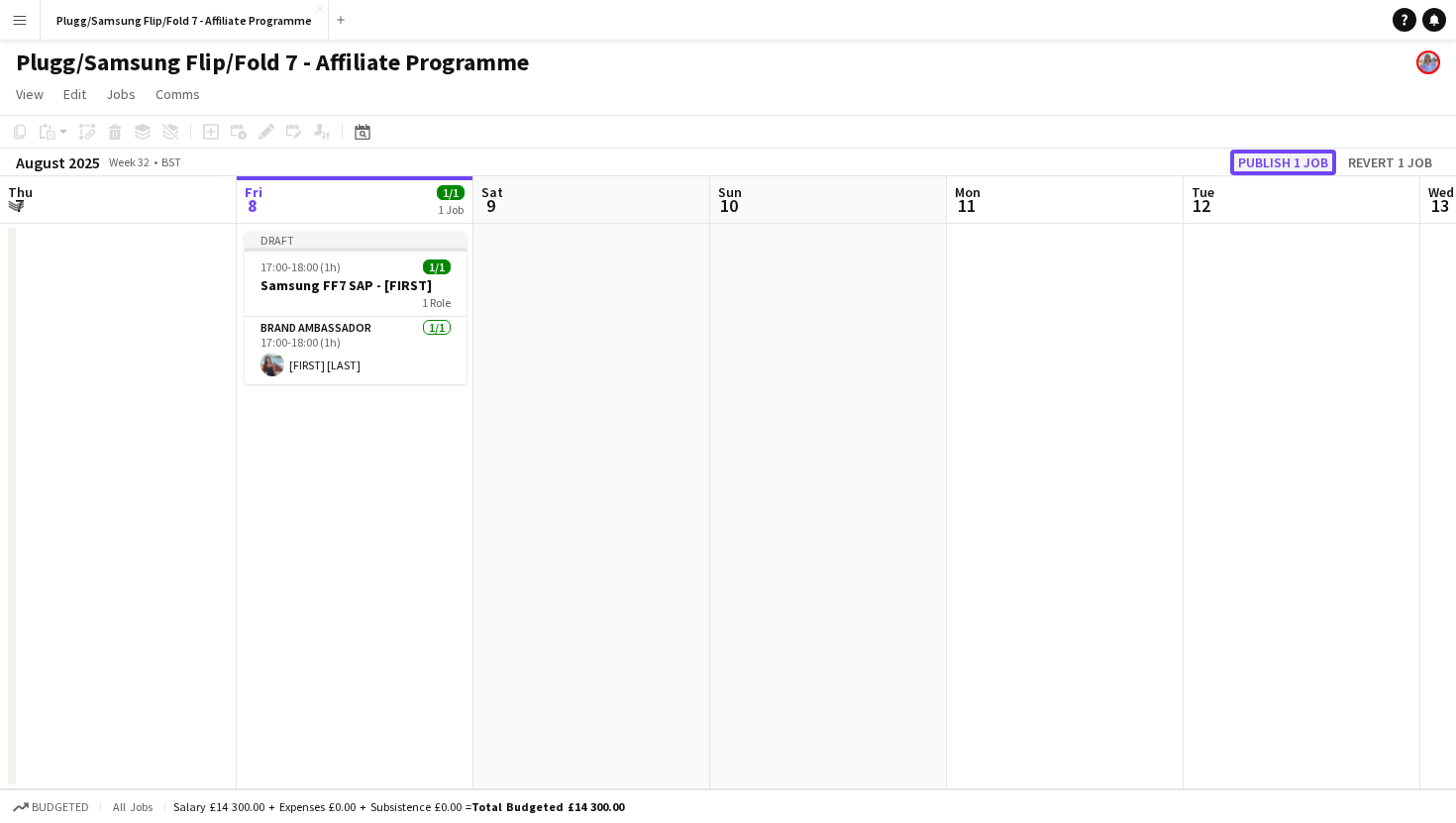 click on "Publish 1 job" 